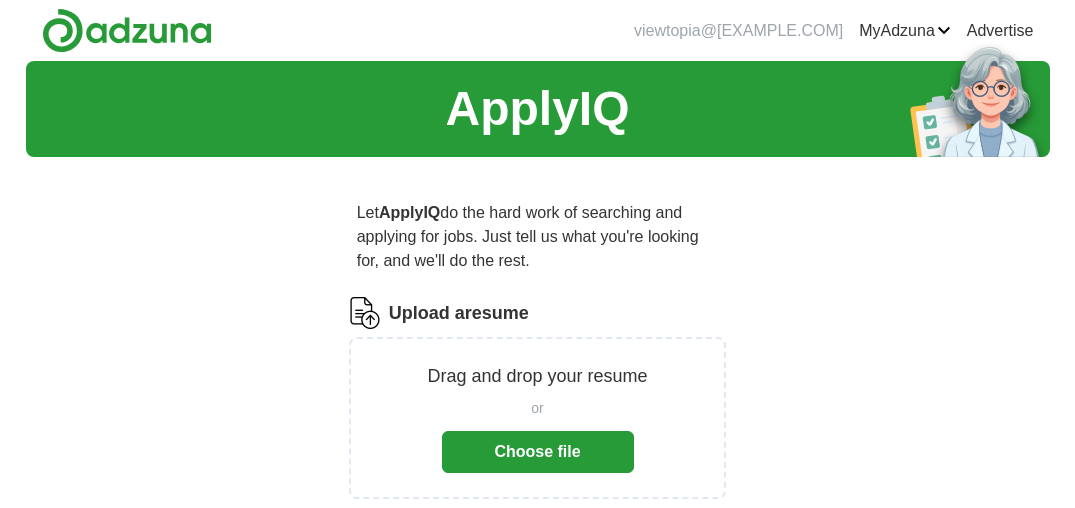 scroll, scrollTop: 0, scrollLeft: 0, axis: both 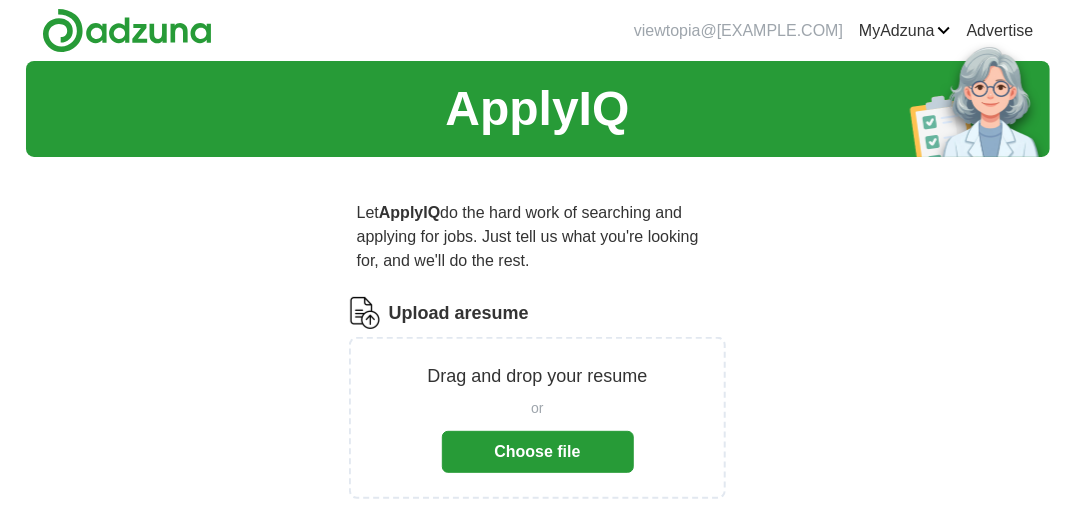 click on "Choose file" at bounding box center [538, 452] 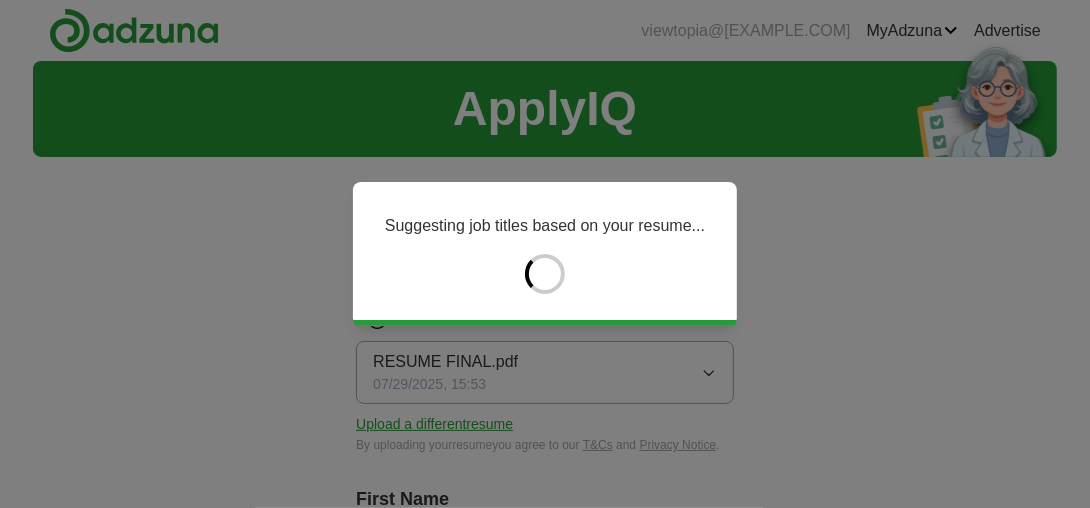 type on "*****" 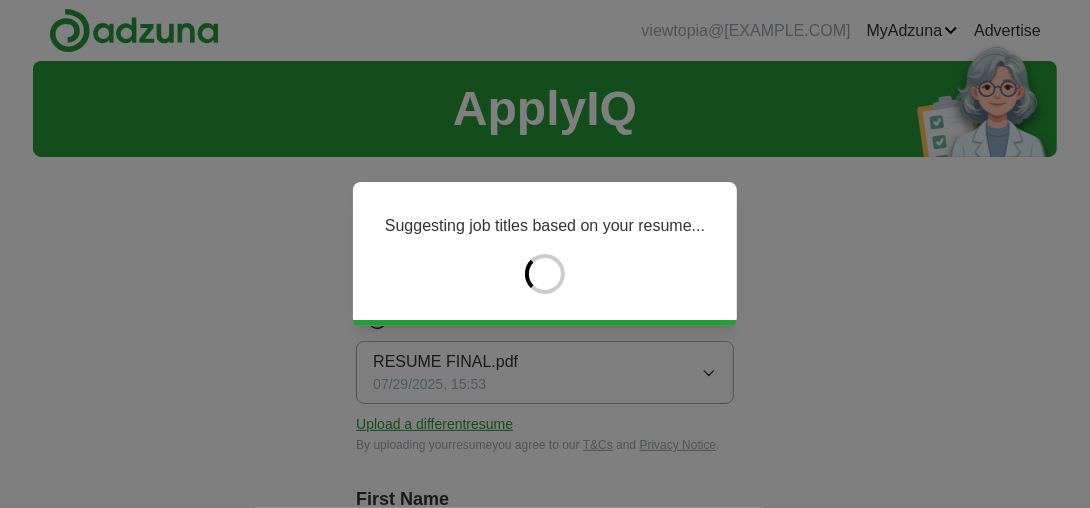 type on "*******" 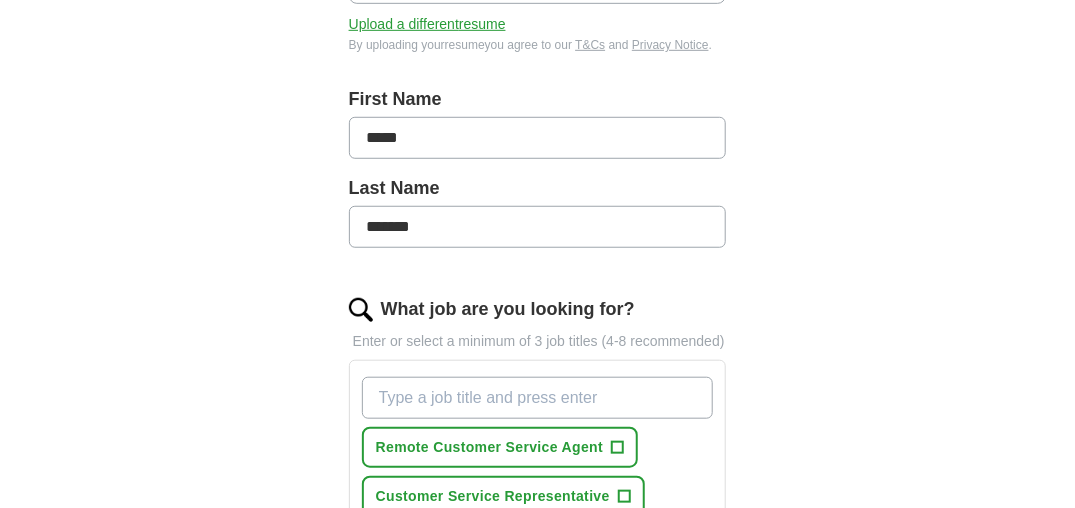 scroll, scrollTop: 500, scrollLeft: 0, axis: vertical 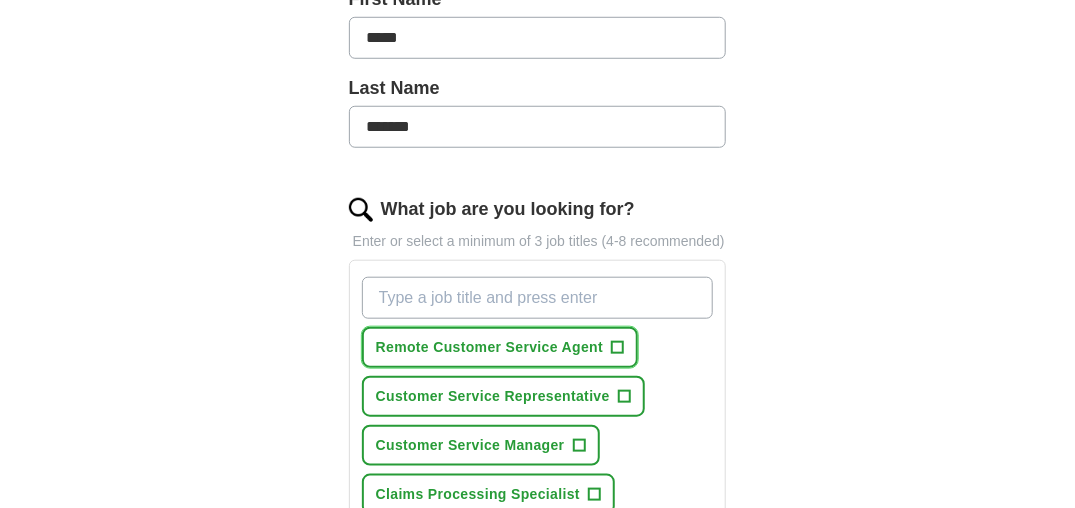 click on "+" at bounding box center [618, 348] 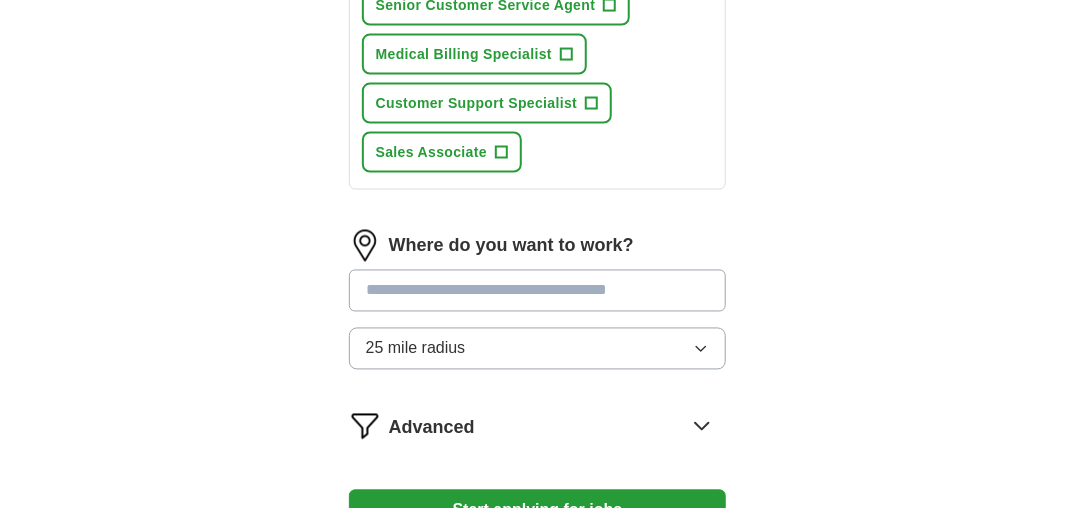 scroll, scrollTop: 1100, scrollLeft: 0, axis: vertical 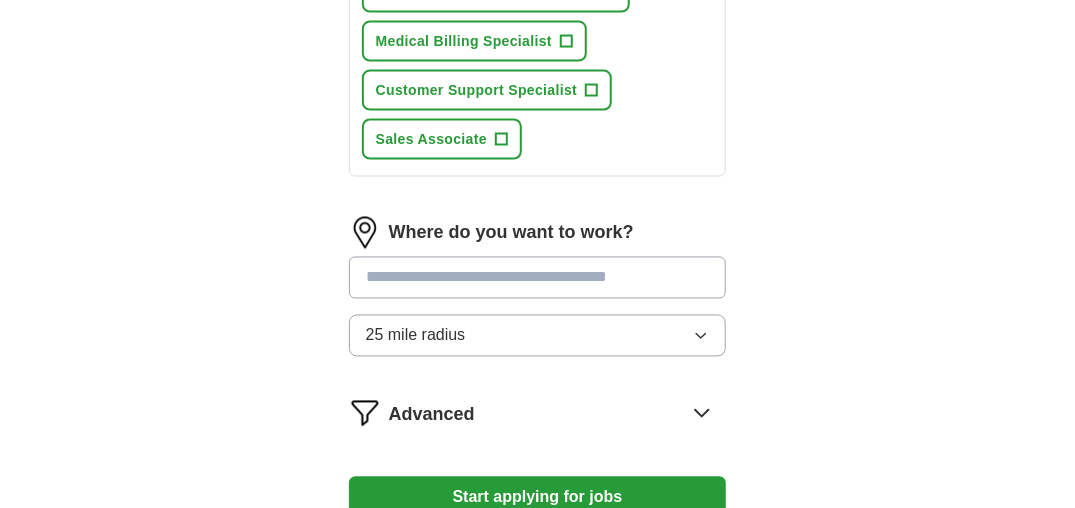 click at bounding box center [538, 278] 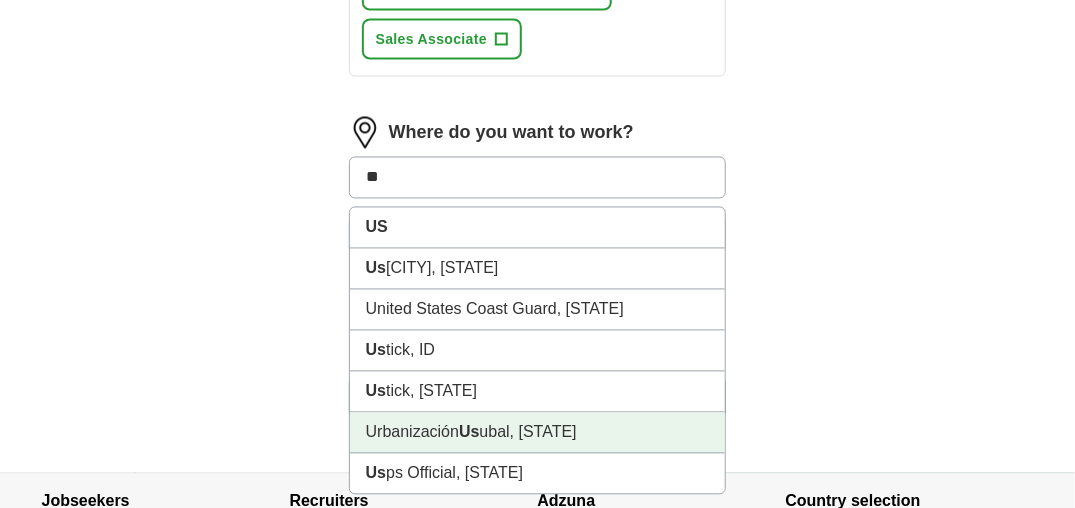 scroll, scrollTop: 1300, scrollLeft: 0, axis: vertical 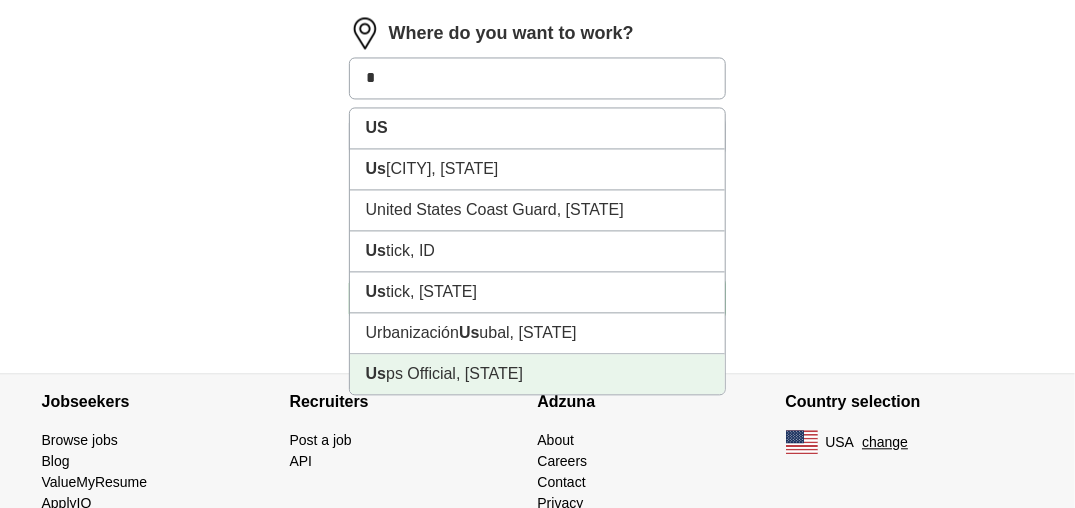 type on "*" 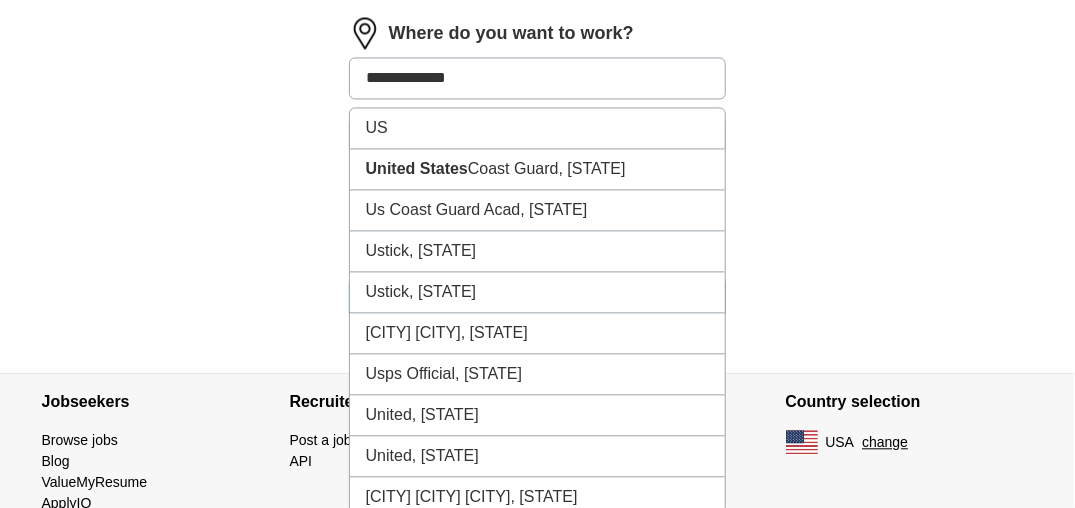 drag, startPoint x: 485, startPoint y: 68, endPoint x: 56, endPoint y: 28, distance: 430.86078 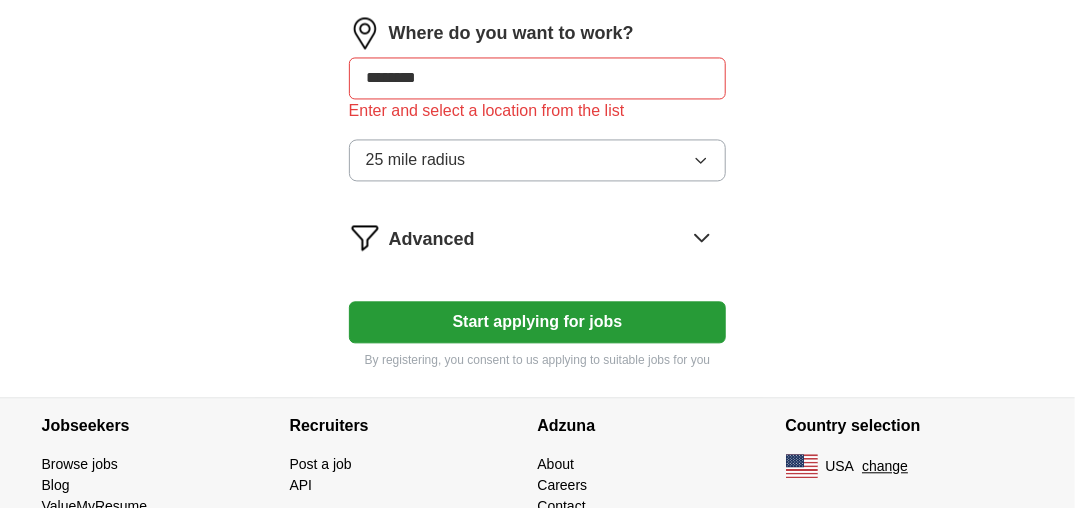 click on "Select a resume RESUME FINAL.pdf 07/29/2025, 15:53 Upload a different  resume By uploading your  resume  you agree to our   T&Cs   and   Privacy Notice . First Name [FIRST] Last Name [LAST] What job are you looking for? Enter or select a minimum of 3 job titles (4-8 recommended) Remote Customer Service Agent ✓ × Customer Service Representative + Customer Service Manager + Claims Processing Specialist + Technical Support Specialist + Senior Customer Service Agent + Medical Billing Specialist + Customer Support Specialist + Sales Associate + Where do you want to work? ******** Enter and select a location from the list 25 mile radius Advanced Start applying for jobs By registering, you consent to us applying to suitable jobs for you" at bounding box center (538, -317) 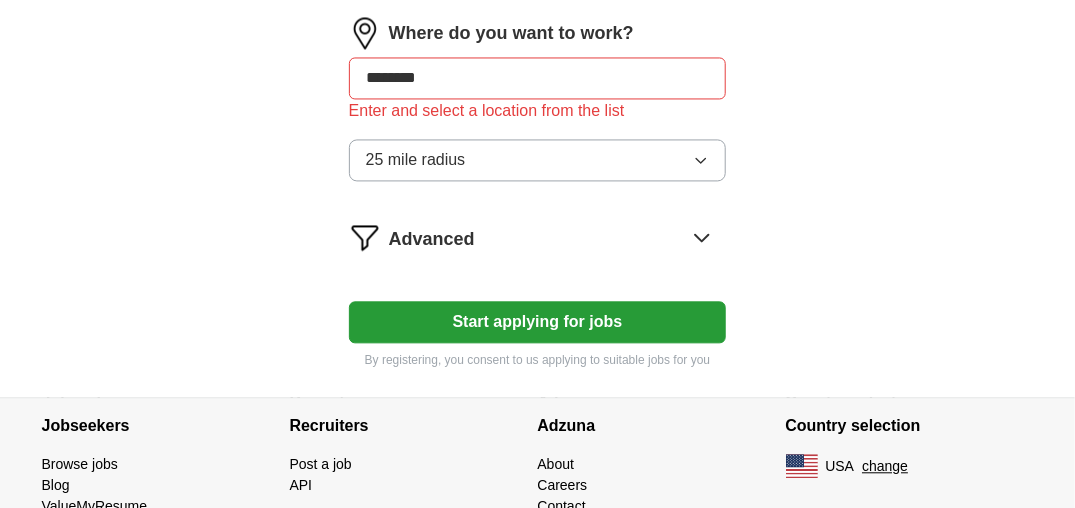 drag, startPoint x: 438, startPoint y: 69, endPoint x: 246, endPoint y: 73, distance: 192.04166 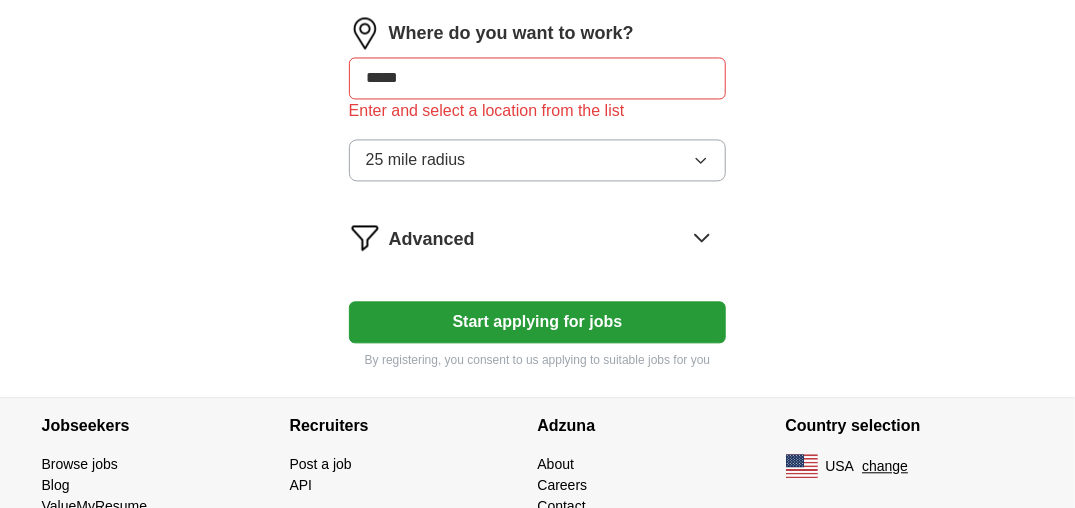 click on "Start applying for jobs" at bounding box center [538, 322] 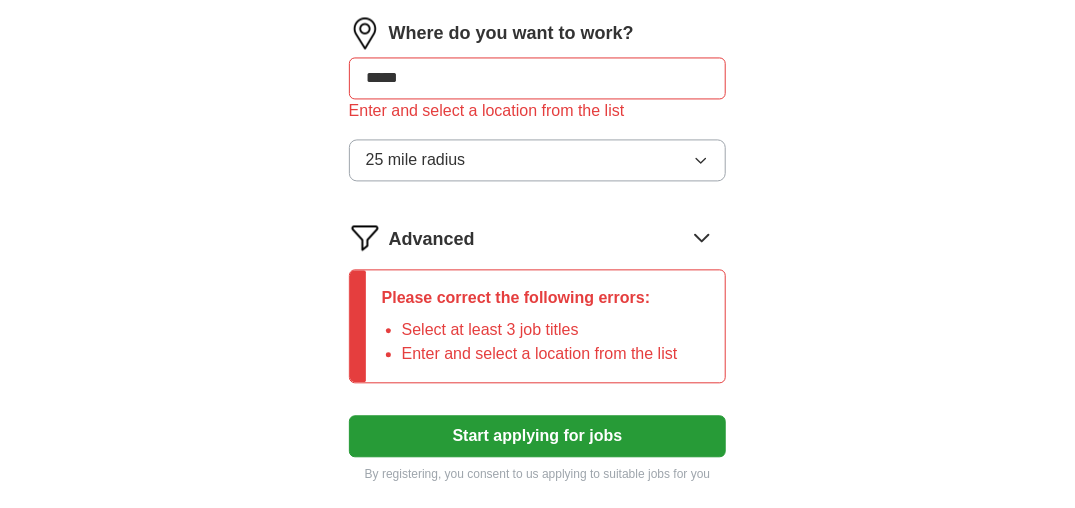 drag, startPoint x: 1059, startPoint y: 352, endPoint x: 1033, endPoint y: 336, distance: 30.528675 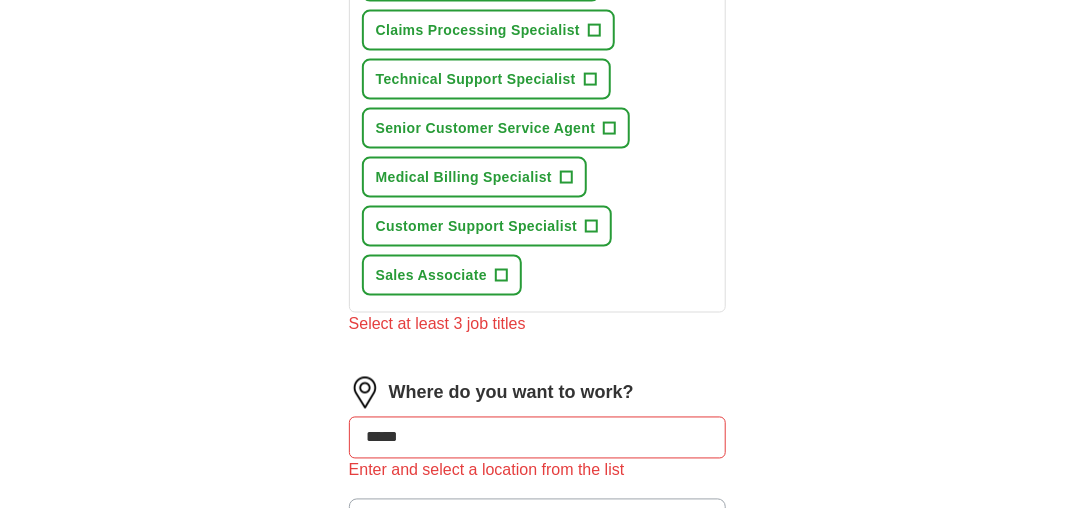 scroll, scrollTop: 924, scrollLeft: 0, axis: vertical 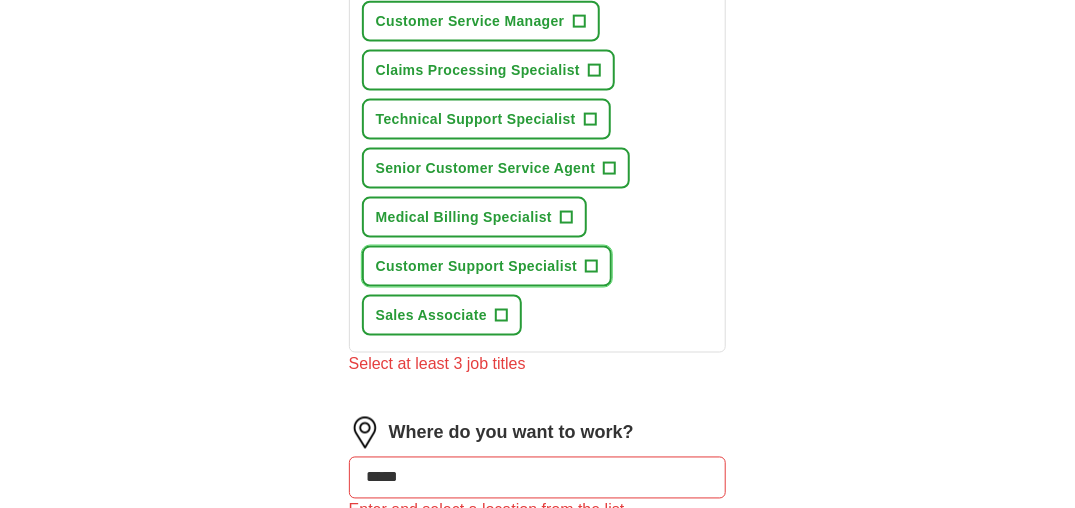 click on "+" at bounding box center [592, 267] 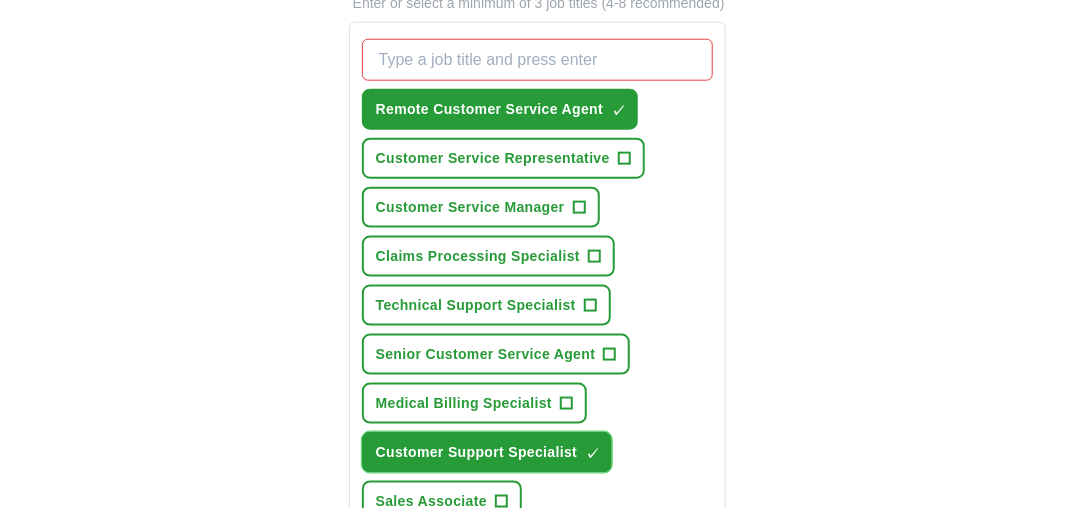 scroll, scrollTop: 724, scrollLeft: 0, axis: vertical 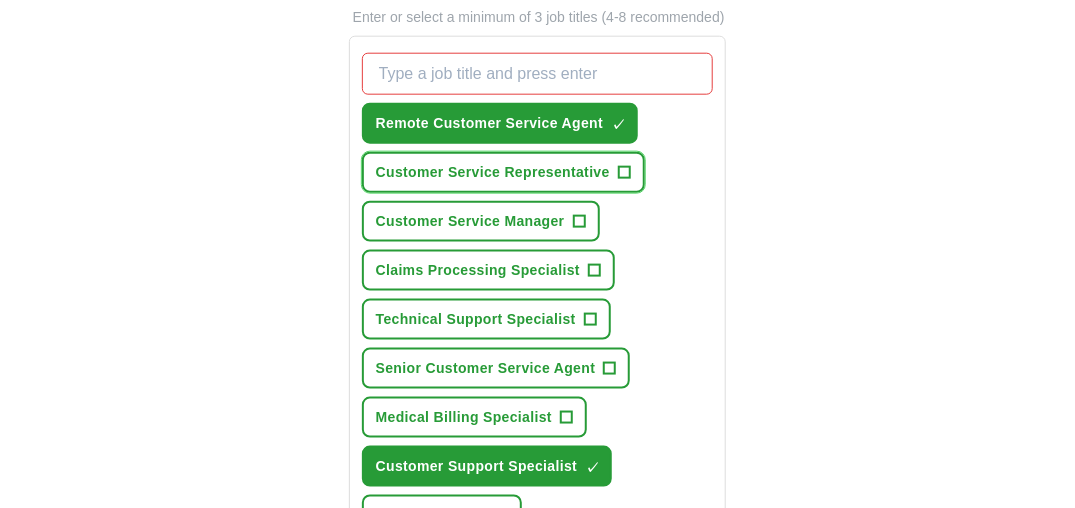 click on "+" at bounding box center [624, 173] 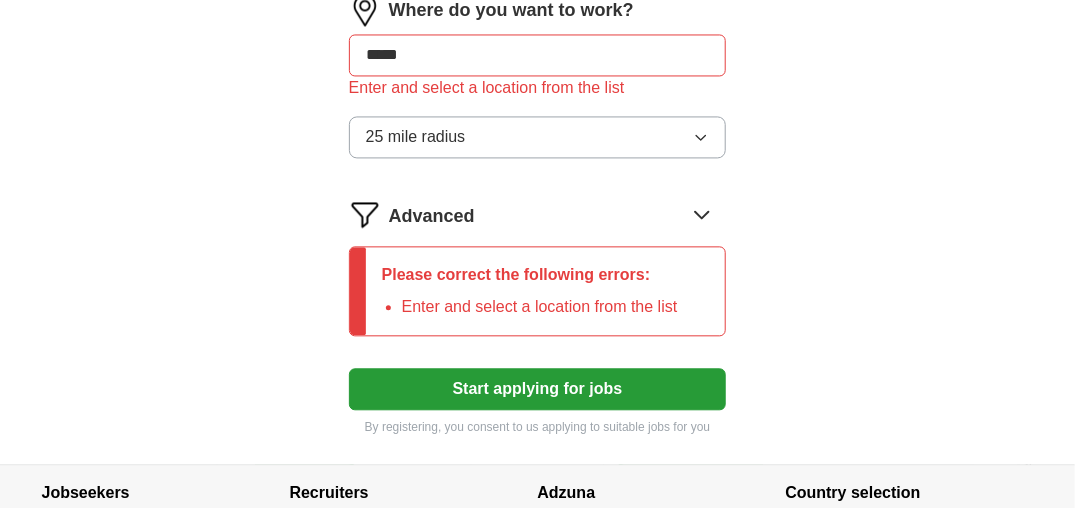 scroll, scrollTop: 1324, scrollLeft: 0, axis: vertical 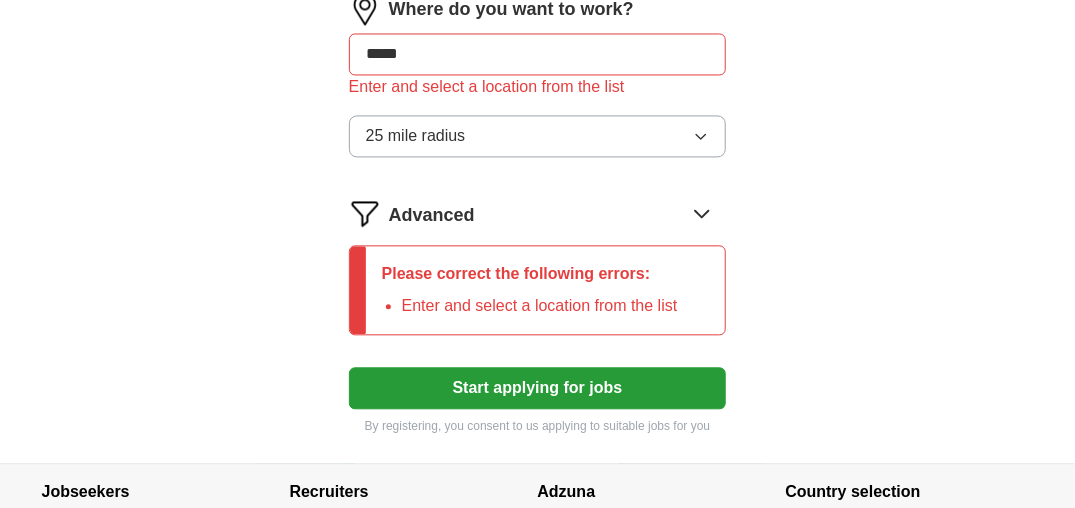 click on "Start applying for jobs" at bounding box center (538, 388) 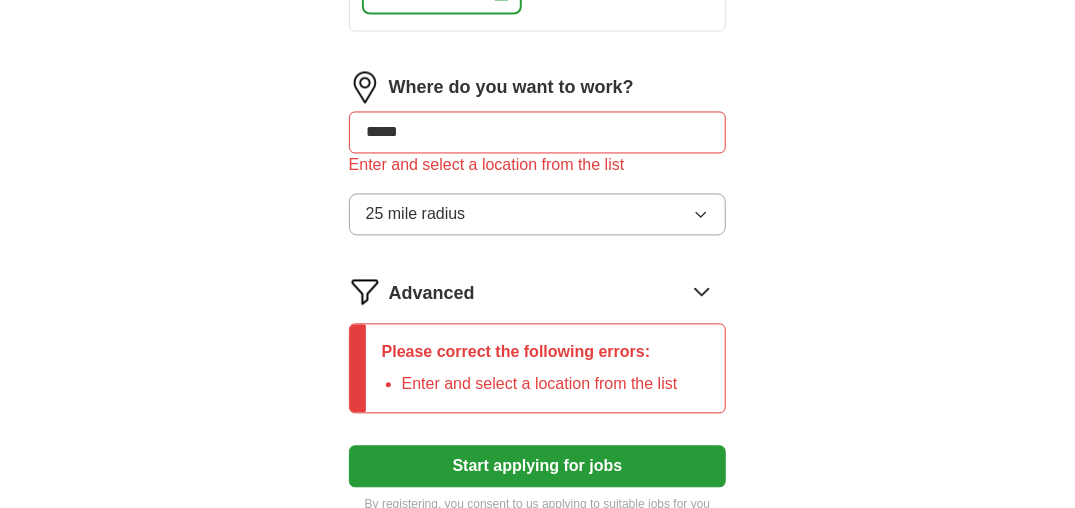 scroll, scrollTop: 1224, scrollLeft: 0, axis: vertical 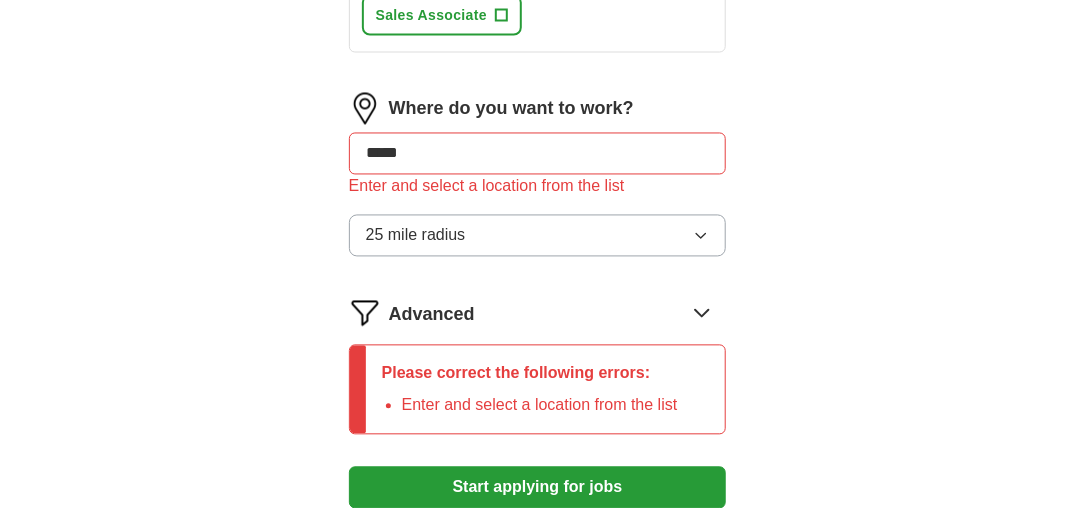 drag, startPoint x: 433, startPoint y: 142, endPoint x: 300, endPoint y: 156, distance: 133.73482 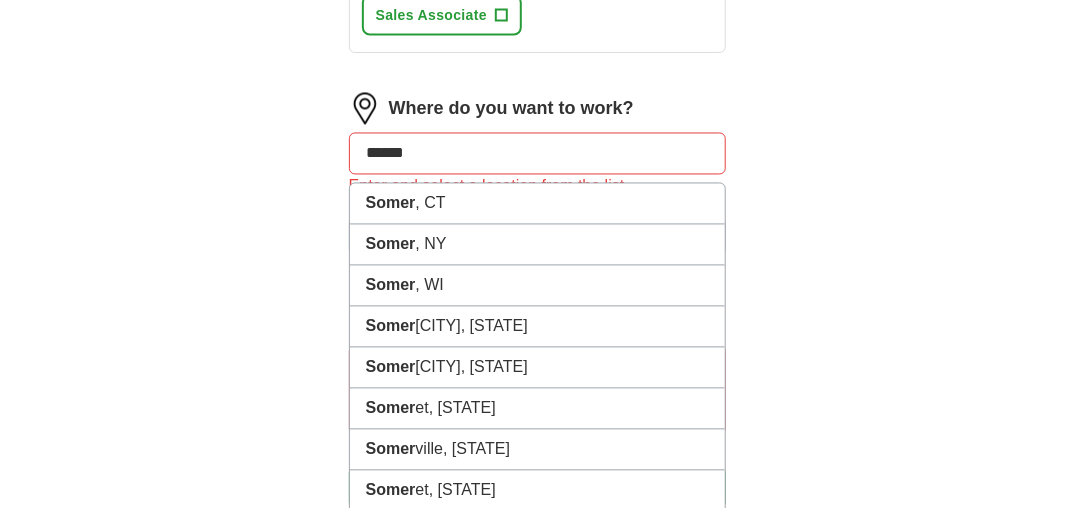 type on "*******" 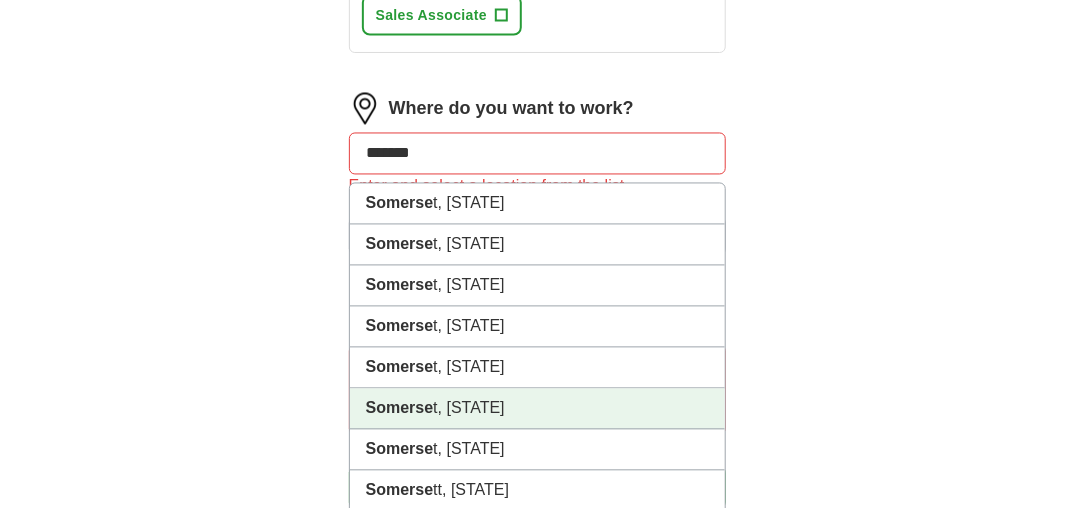 click on "Somerse t, [STATE]" at bounding box center [538, 409] 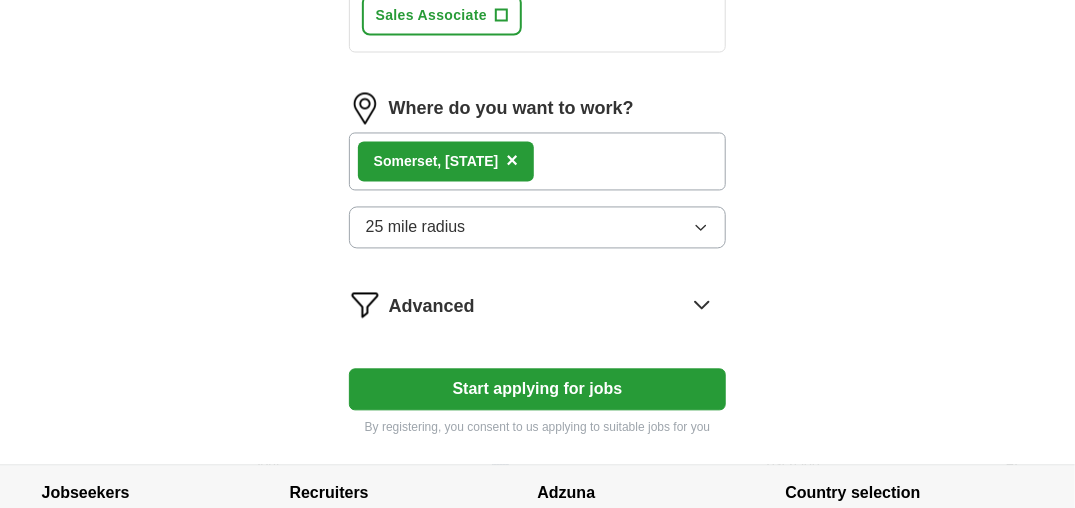 click on "Start applying for jobs" at bounding box center (538, 390) 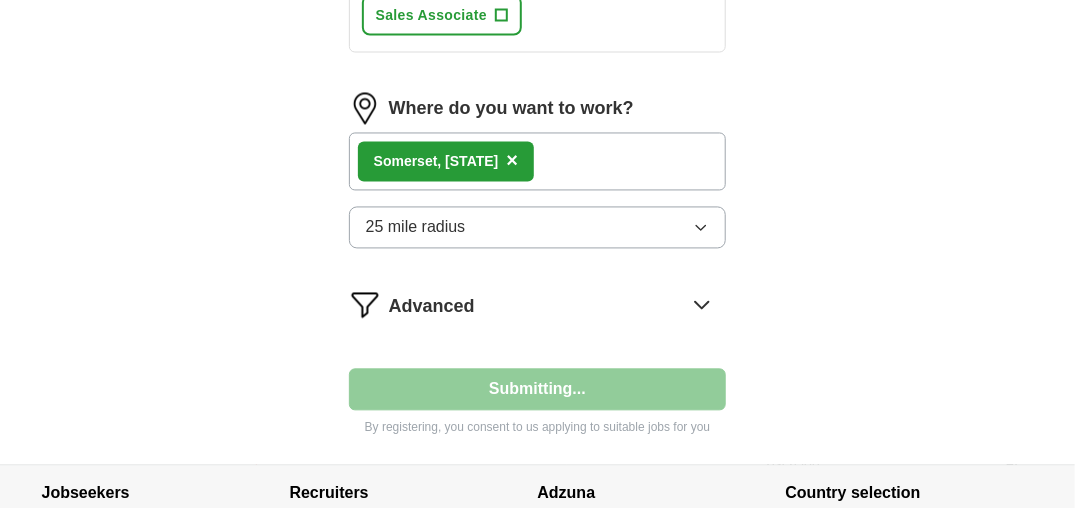 select on "**" 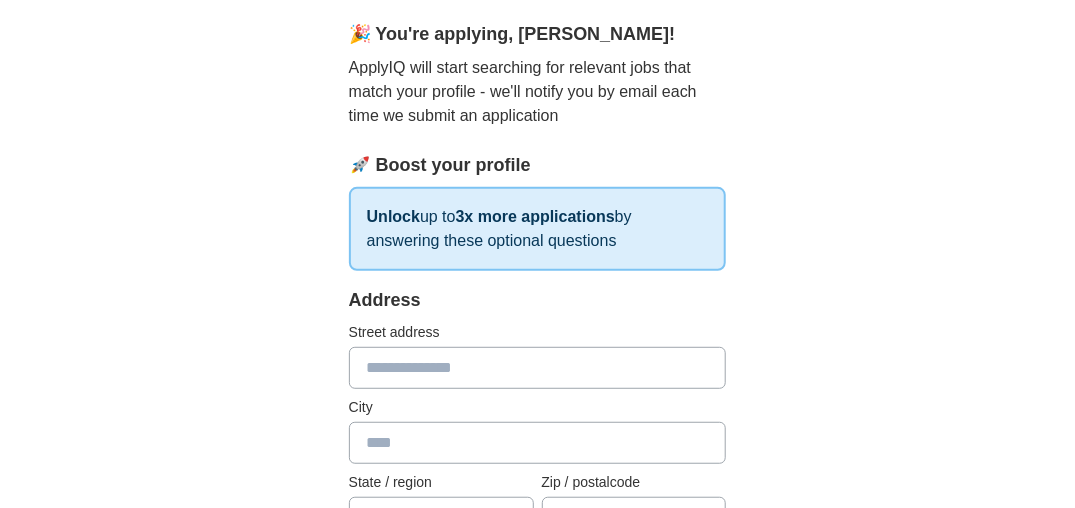 scroll, scrollTop: 200, scrollLeft: 0, axis: vertical 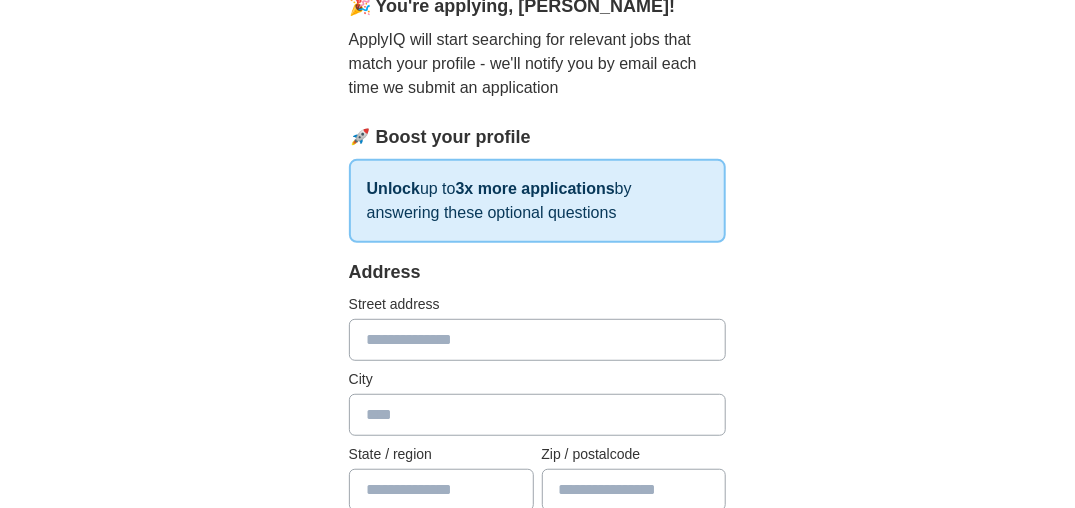 click at bounding box center [538, 340] 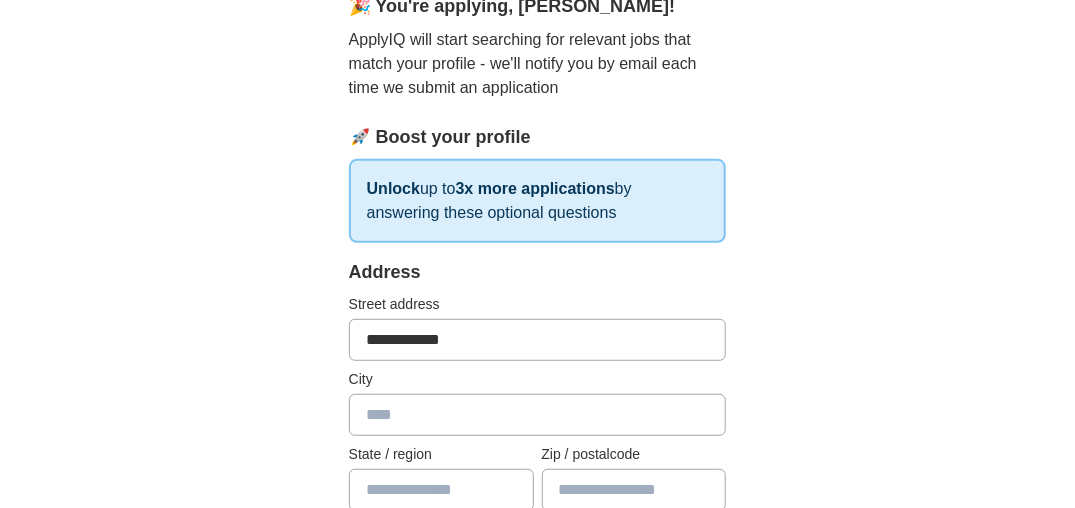 type on "********" 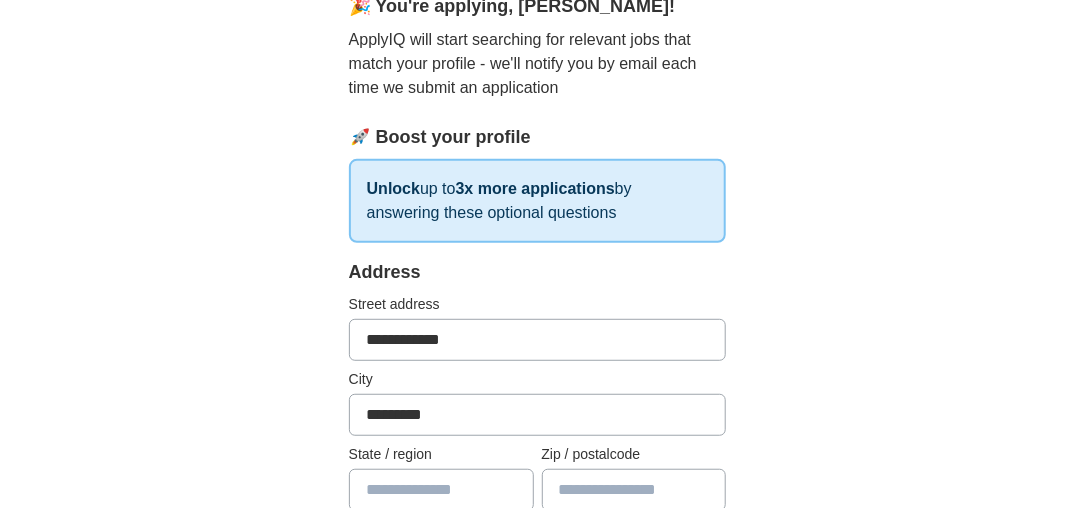 type on "**" 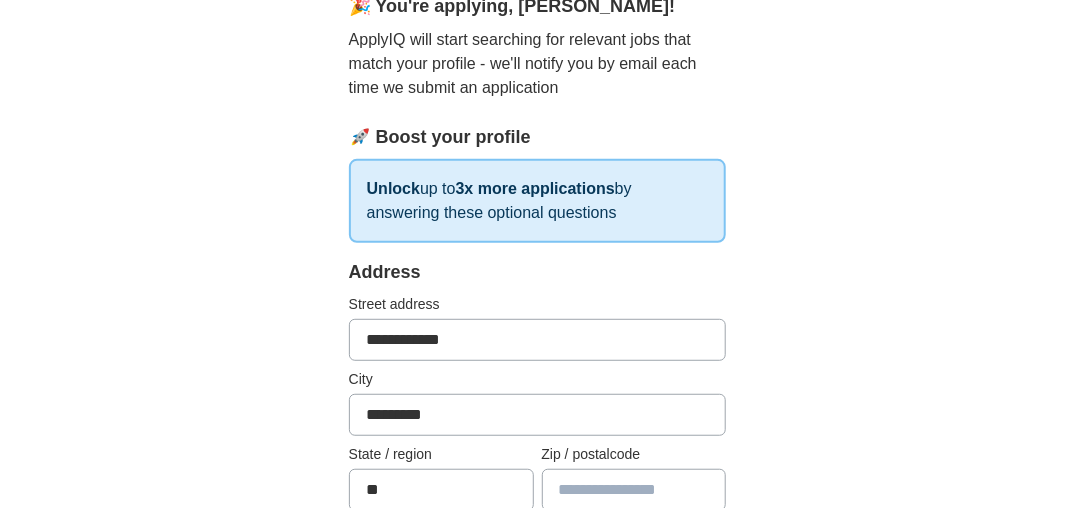 type on "*****" 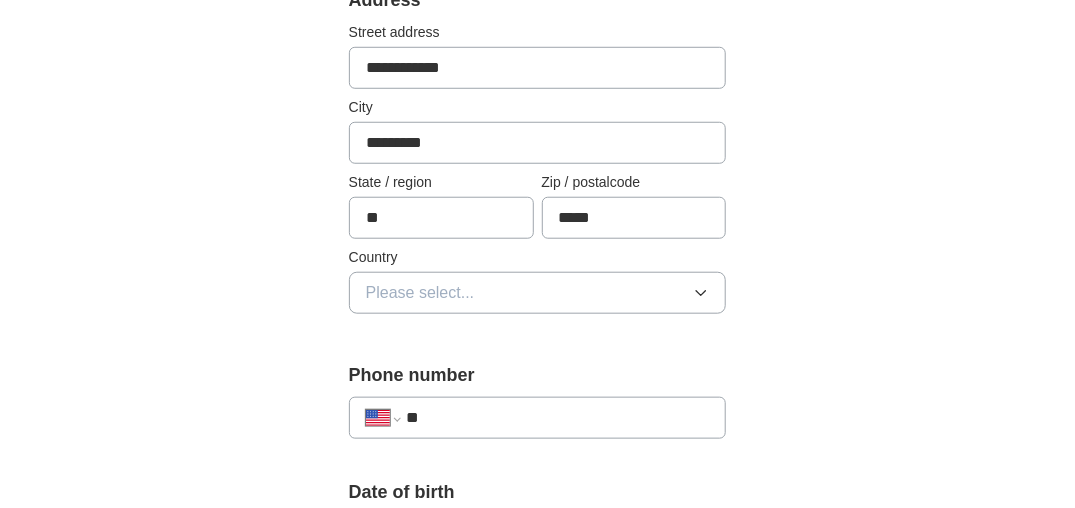 scroll, scrollTop: 500, scrollLeft: 0, axis: vertical 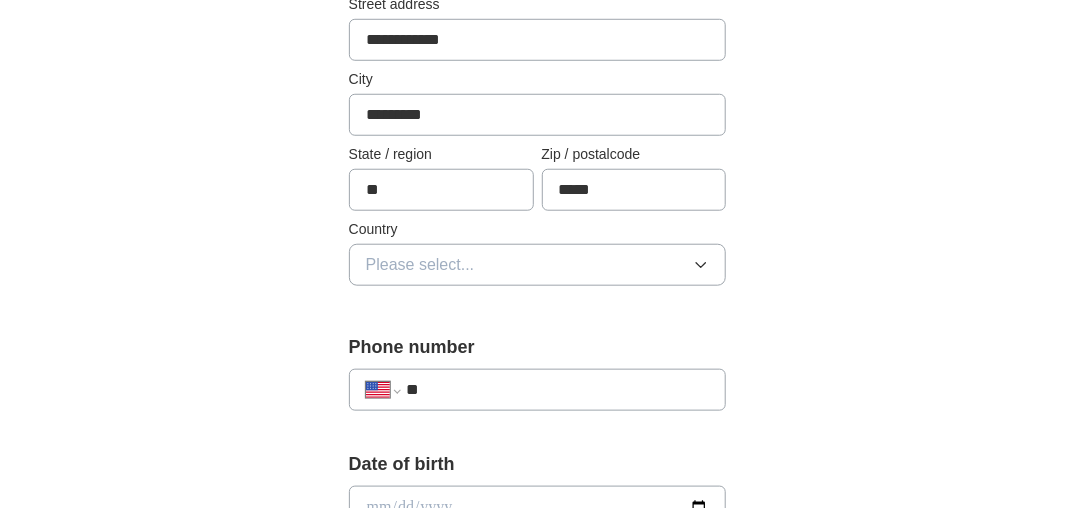click on "Please select..." at bounding box center (538, 265) 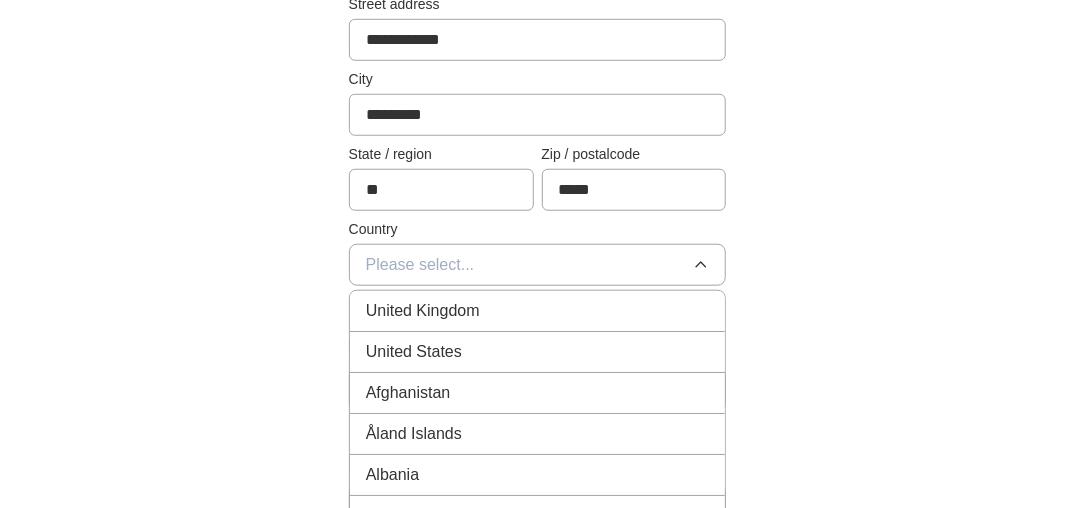 click on "United States" at bounding box center (538, 352) 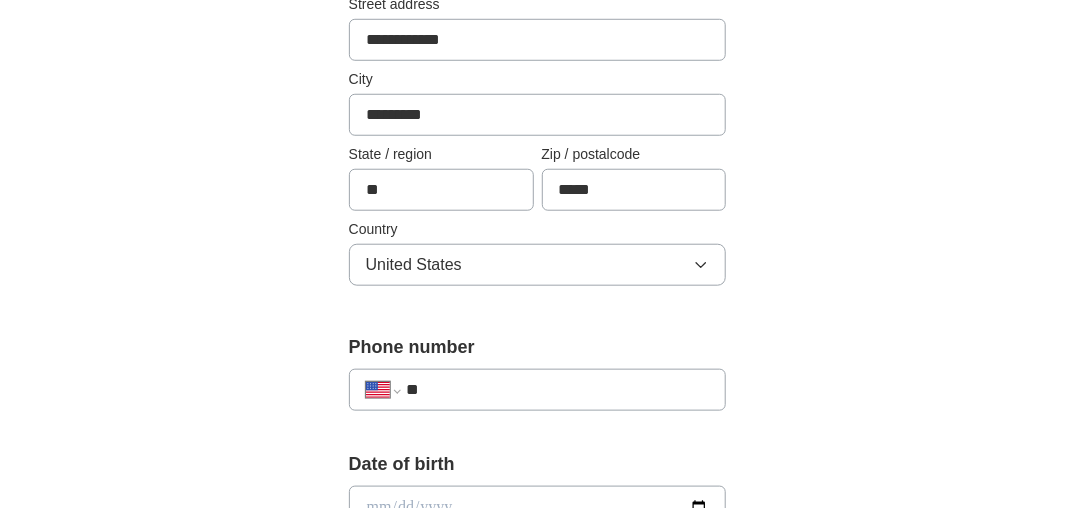 click on "**" at bounding box center (558, 390) 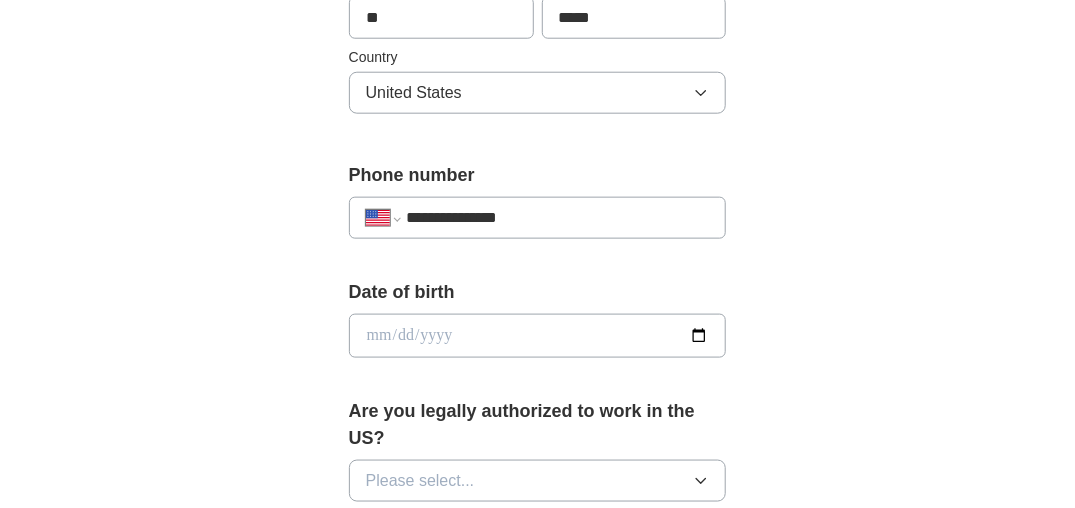 scroll, scrollTop: 700, scrollLeft: 0, axis: vertical 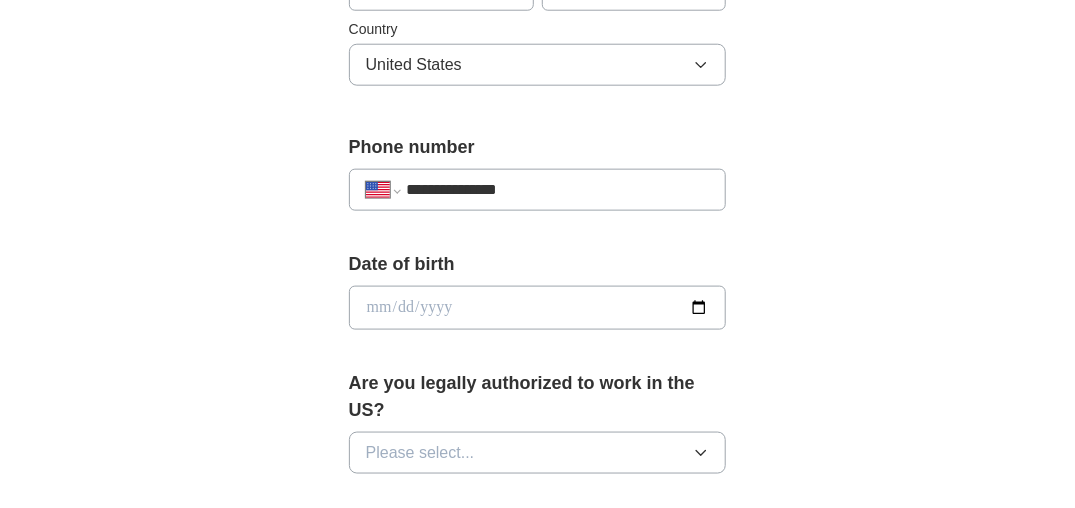 type on "**********" 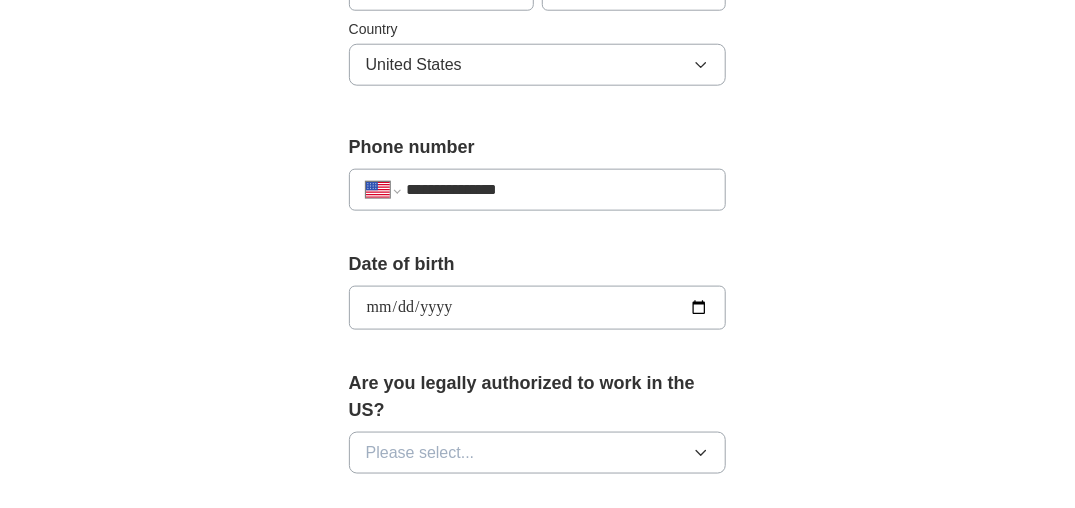 type on "**********" 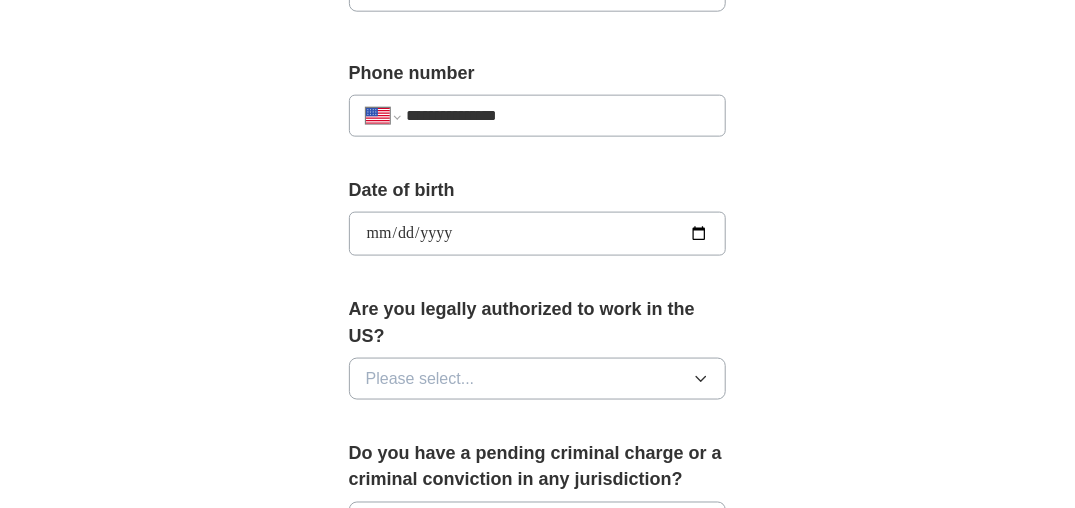 scroll, scrollTop: 800, scrollLeft: 0, axis: vertical 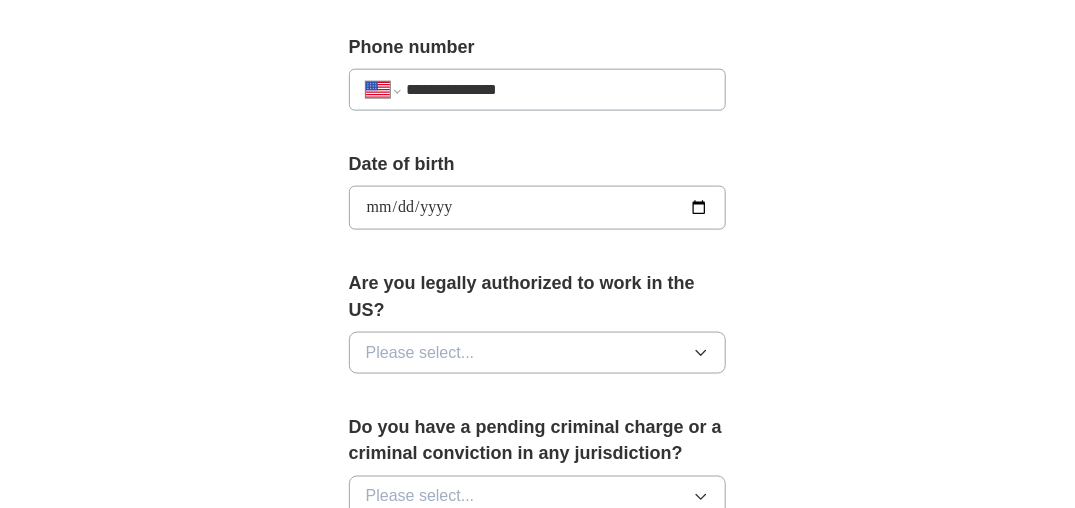 click 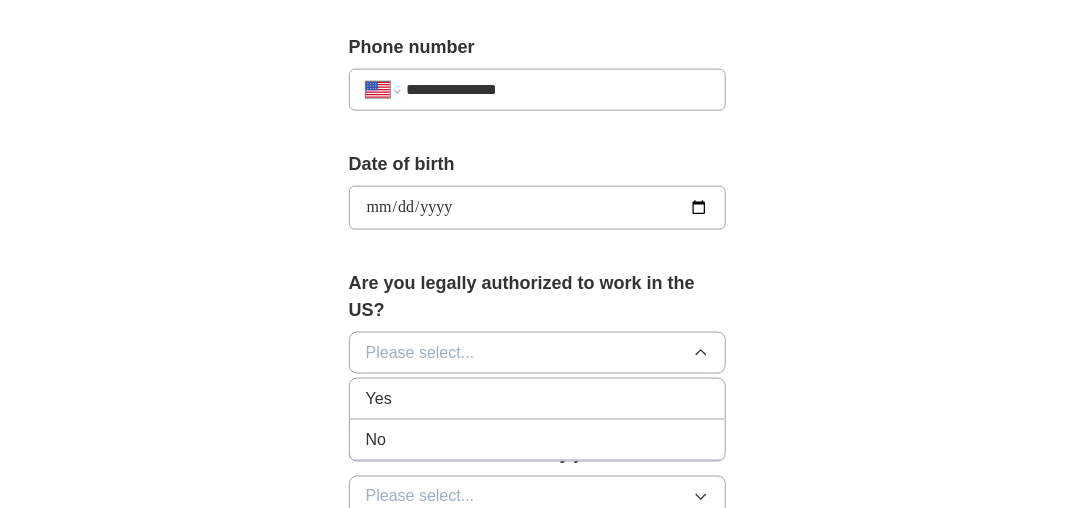click on "Yes" at bounding box center [538, 399] 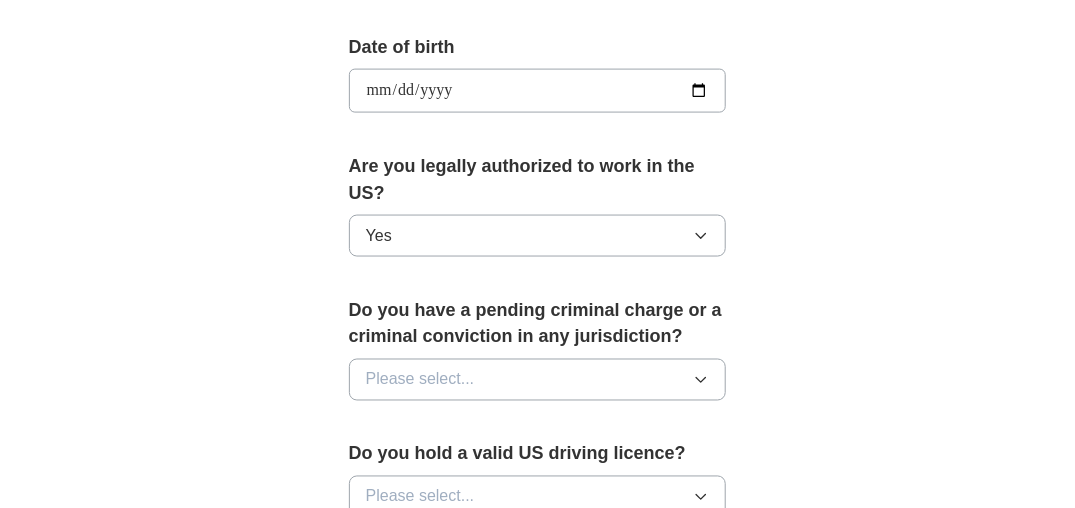 scroll, scrollTop: 1000, scrollLeft: 0, axis: vertical 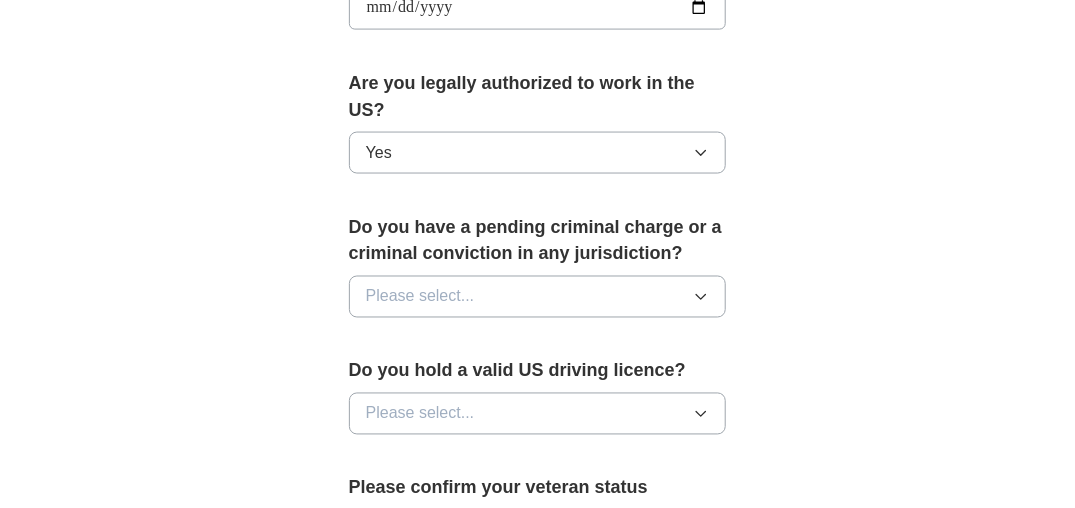 click 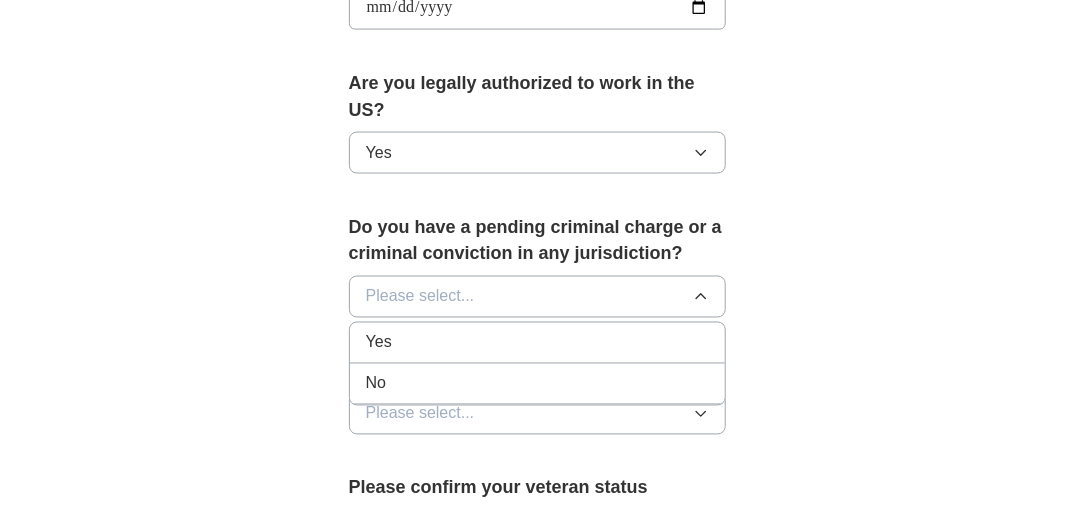 click on "No" at bounding box center (538, 384) 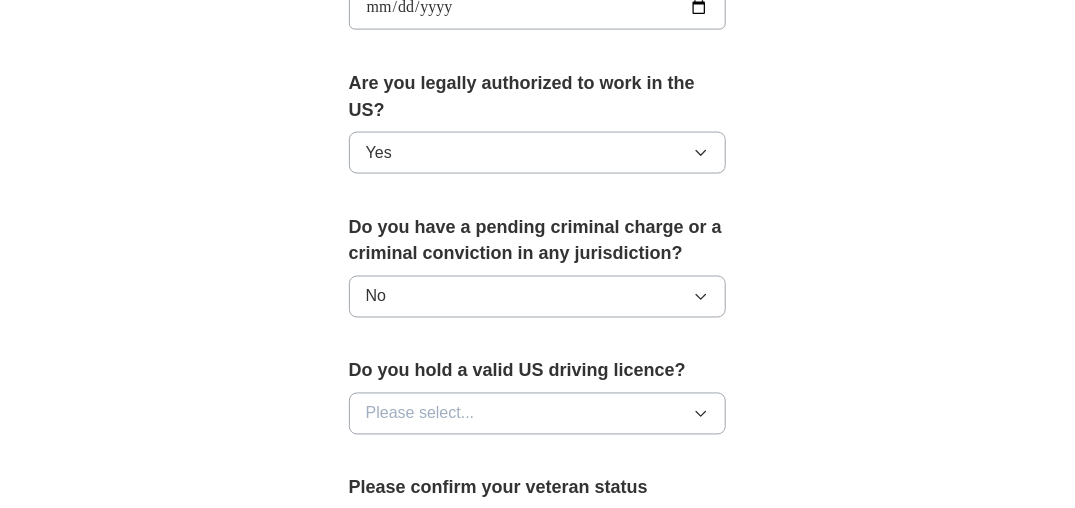 click 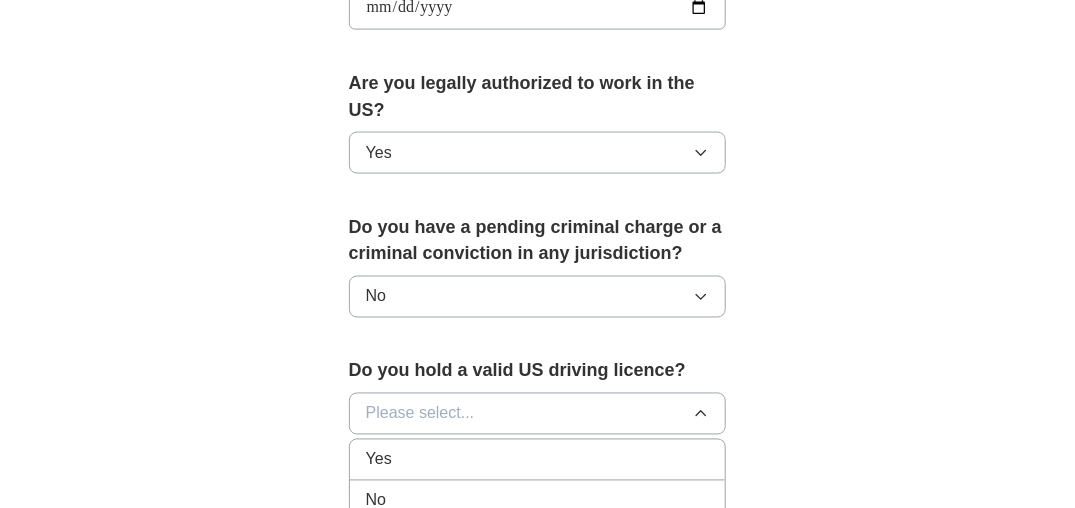click on "Yes" at bounding box center (538, 460) 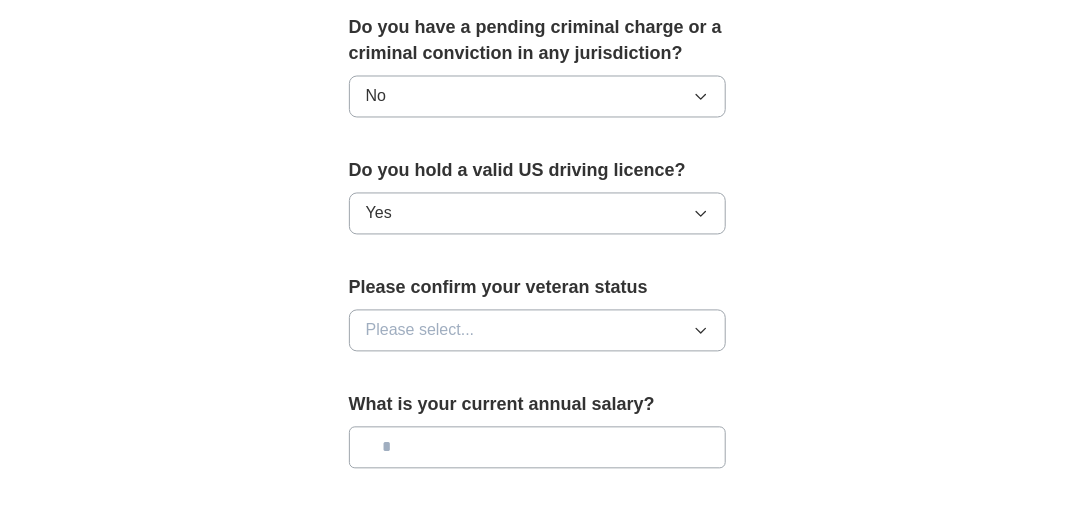 scroll, scrollTop: 1300, scrollLeft: 0, axis: vertical 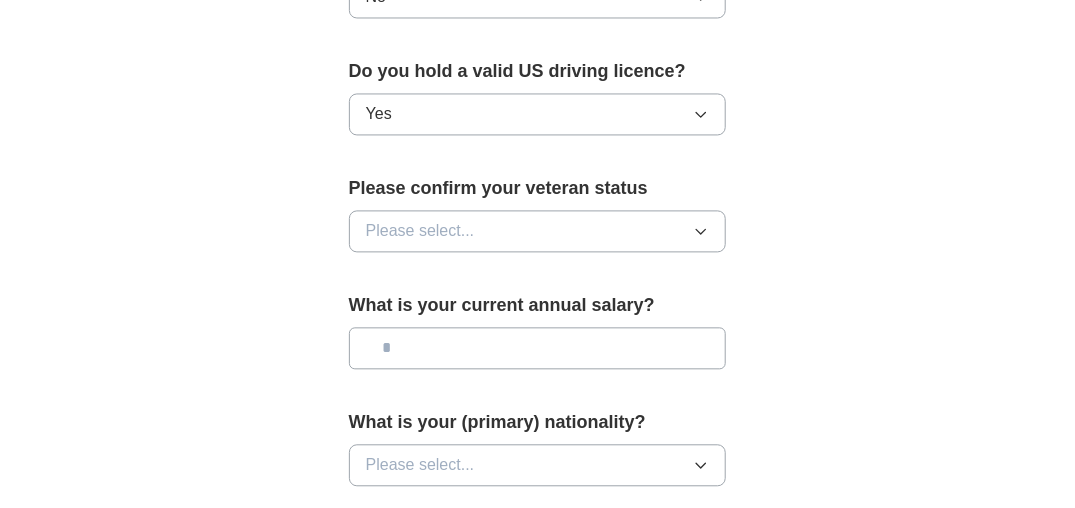 click 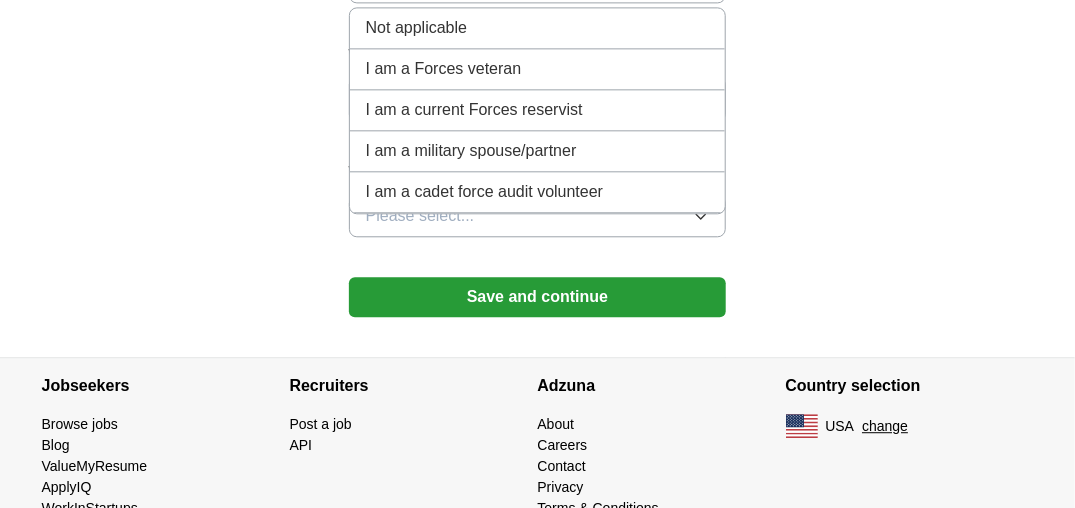 scroll, scrollTop: 1588, scrollLeft: 0, axis: vertical 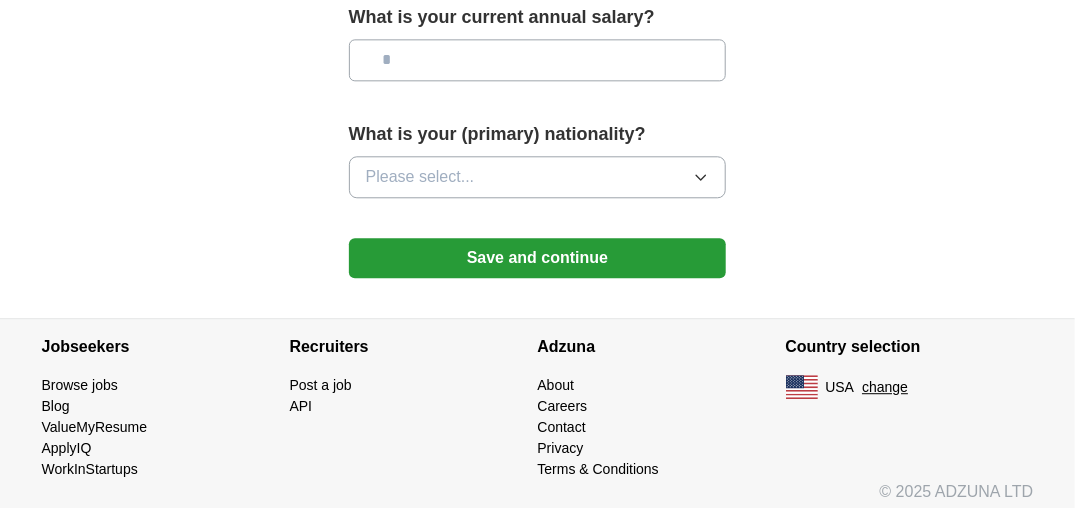 click 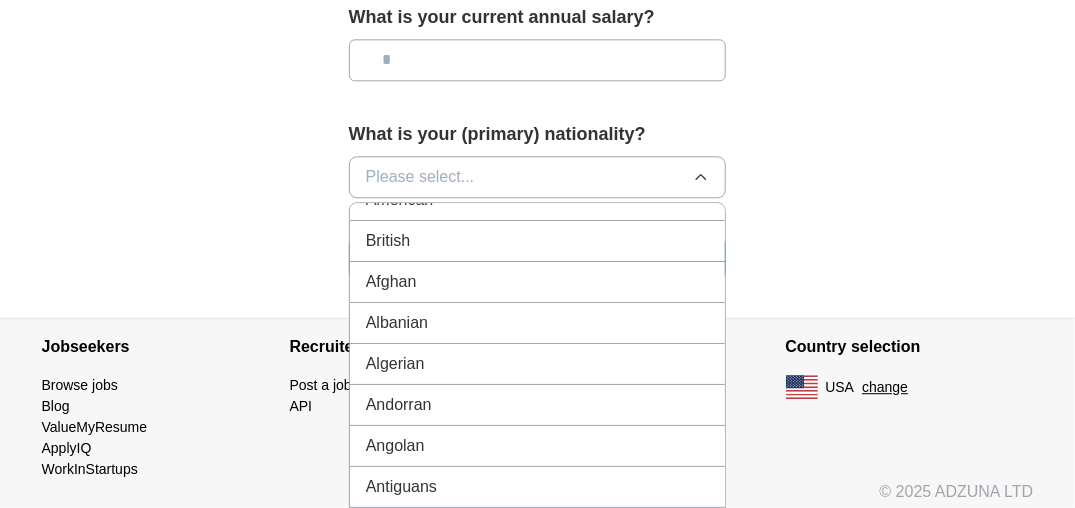scroll, scrollTop: 0, scrollLeft: 0, axis: both 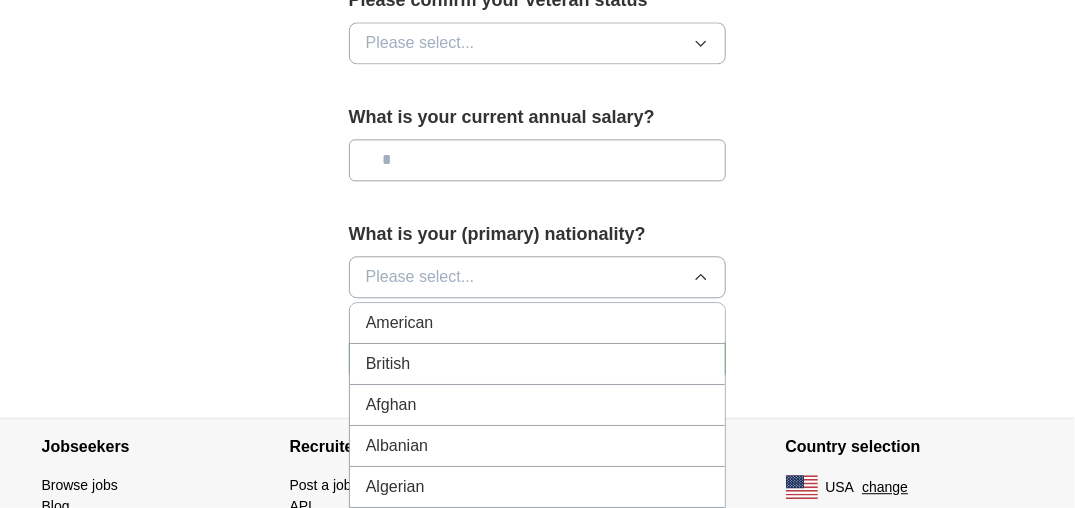 click on "American" at bounding box center (538, 323) 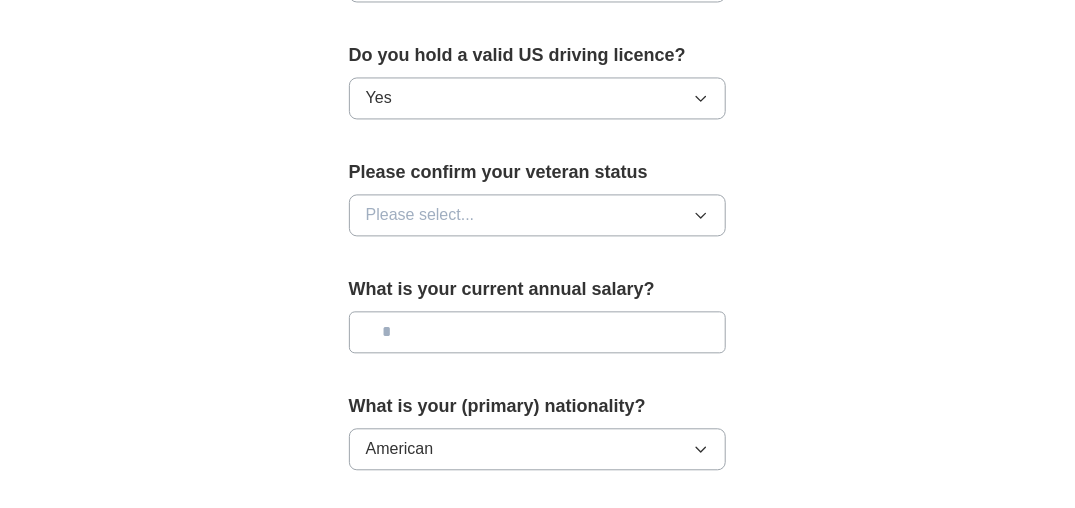 scroll, scrollTop: 1288, scrollLeft: 0, axis: vertical 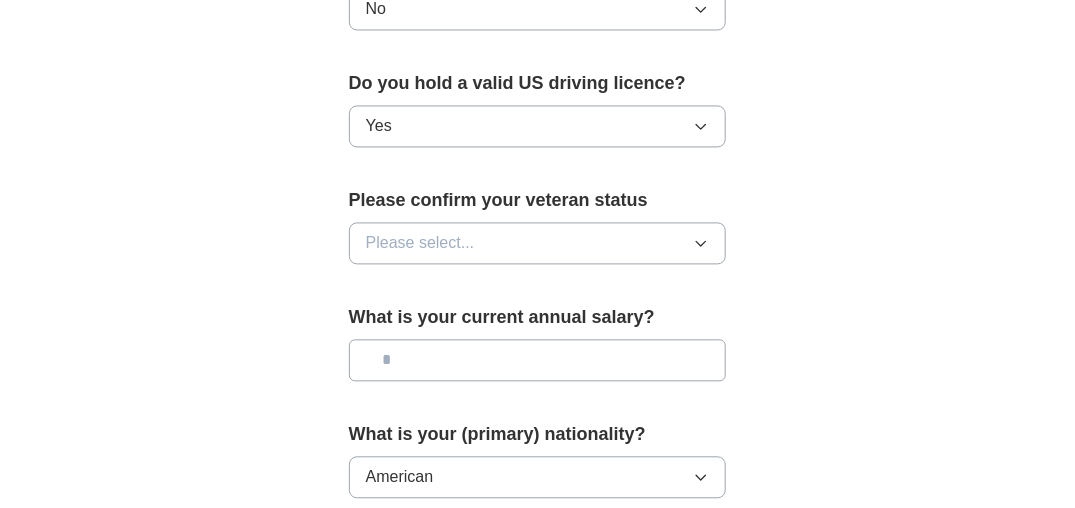 click 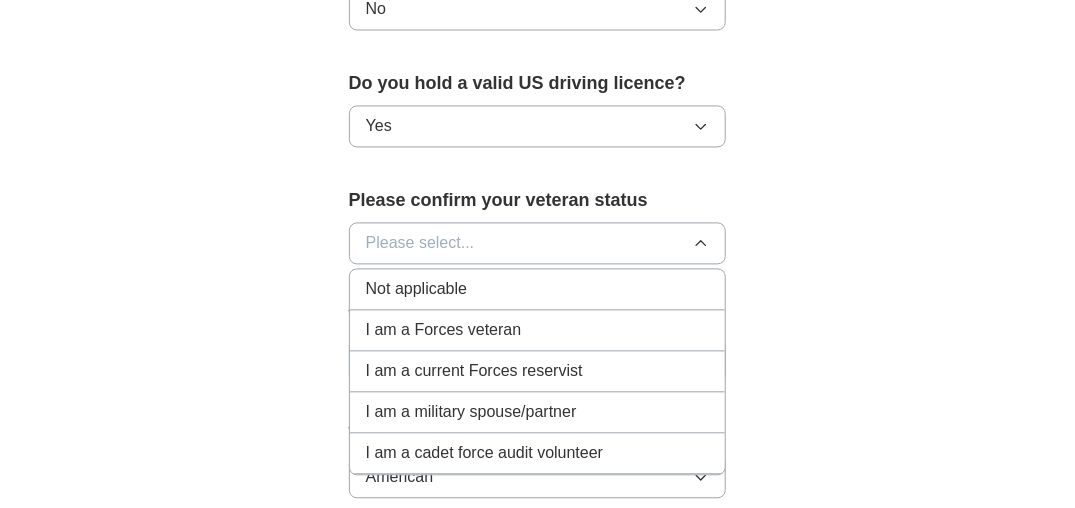 click on "Not applicable" at bounding box center (416, 289) 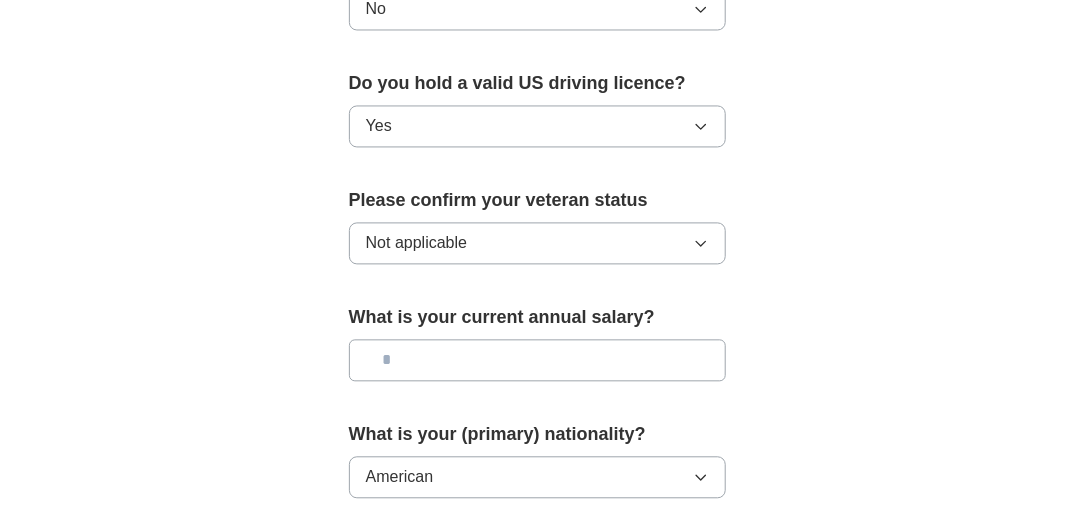 click at bounding box center (538, 360) 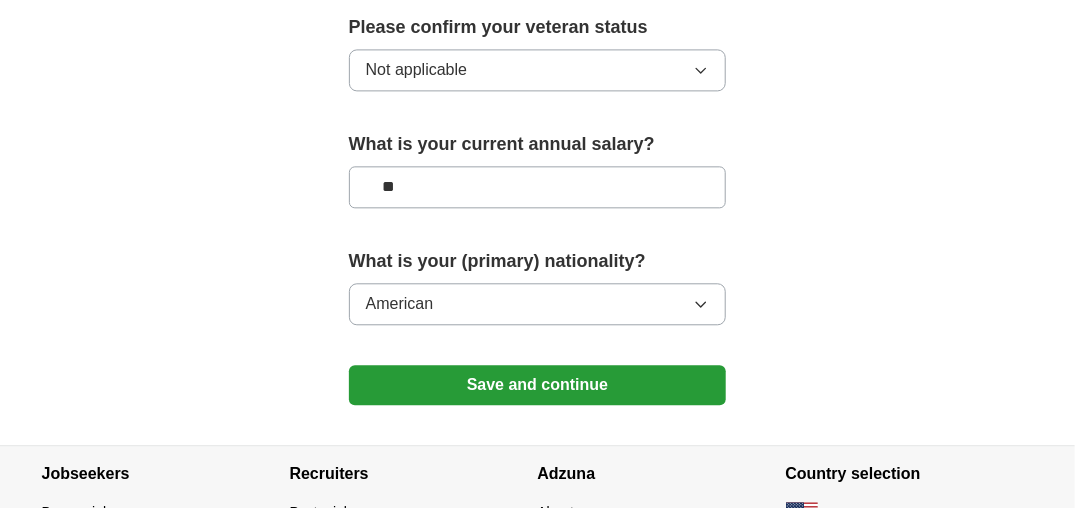 scroll, scrollTop: 1488, scrollLeft: 0, axis: vertical 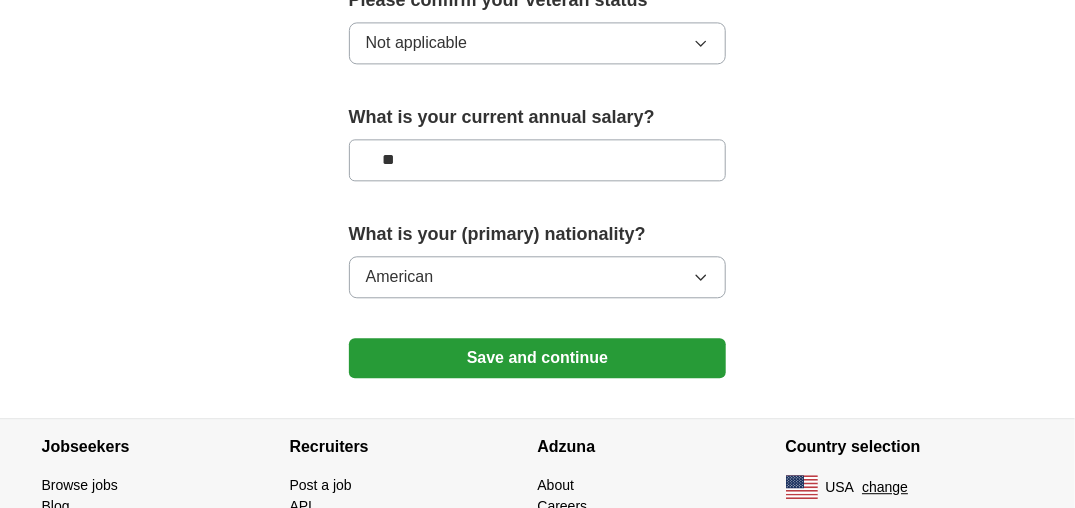 type on "**" 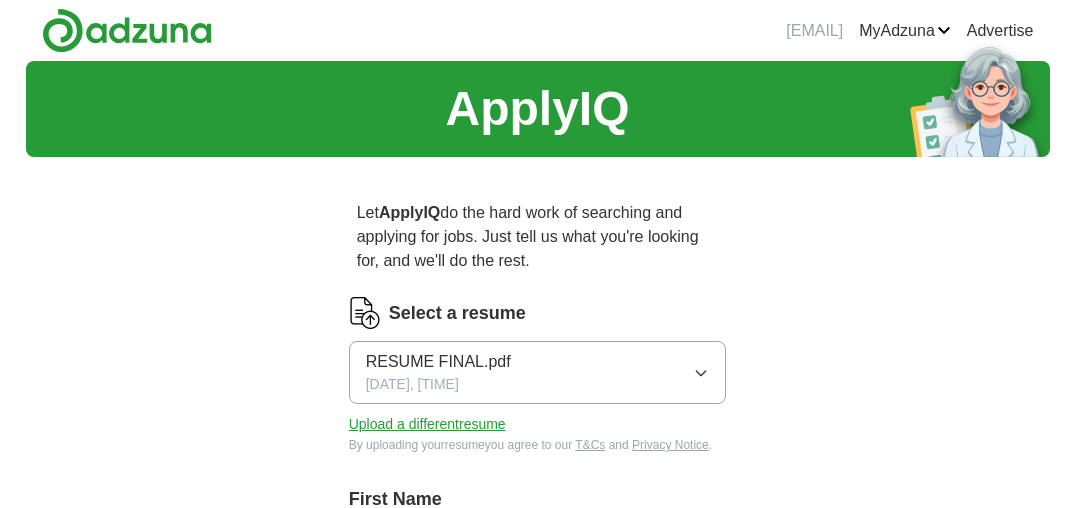 scroll, scrollTop: 0, scrollLeft: 0, axis: both 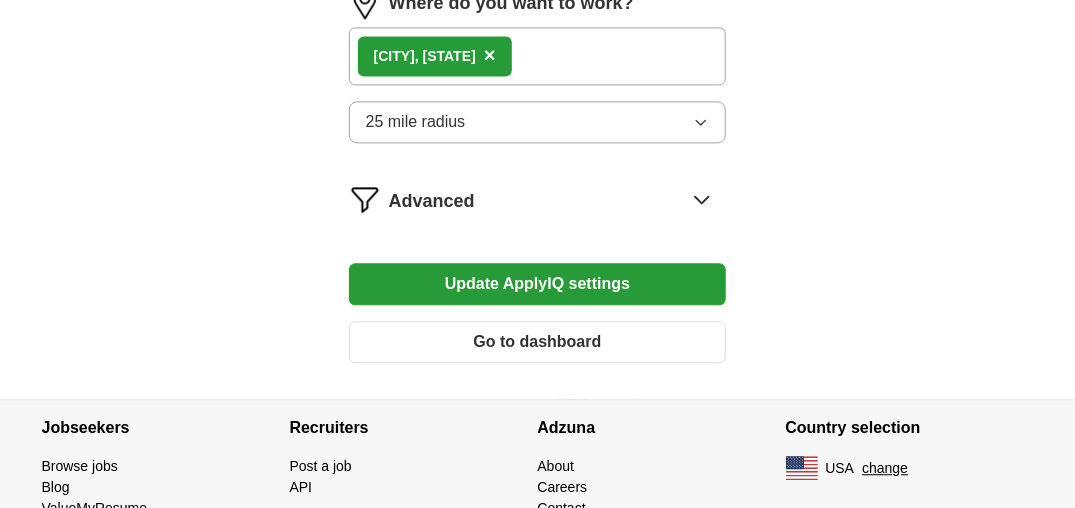 click on "Advanced" at bounding box center (432, 201) 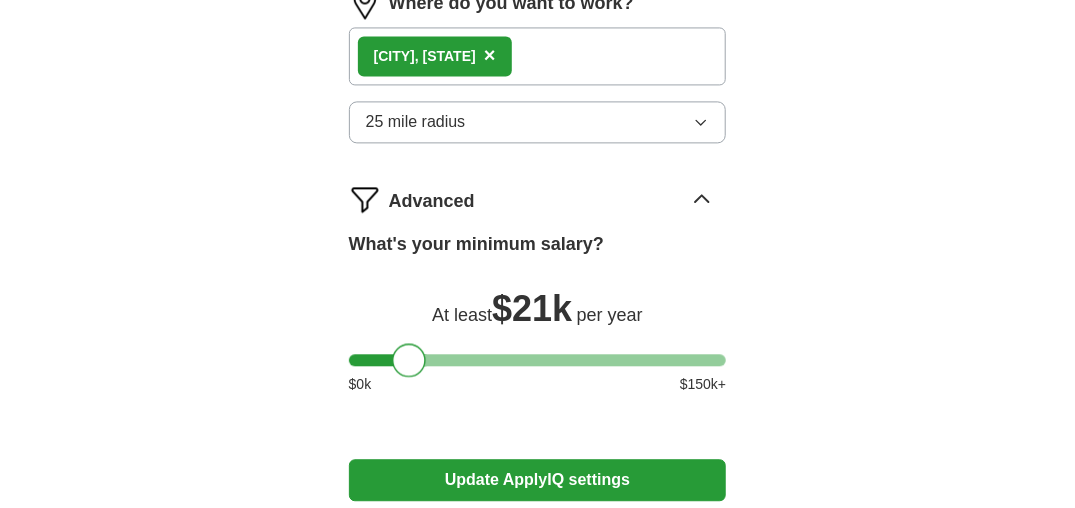 drag, startPoint x: 361, startPoint y: 349, endPoint x: 410, endPoint y: 352, distance: 49.09175 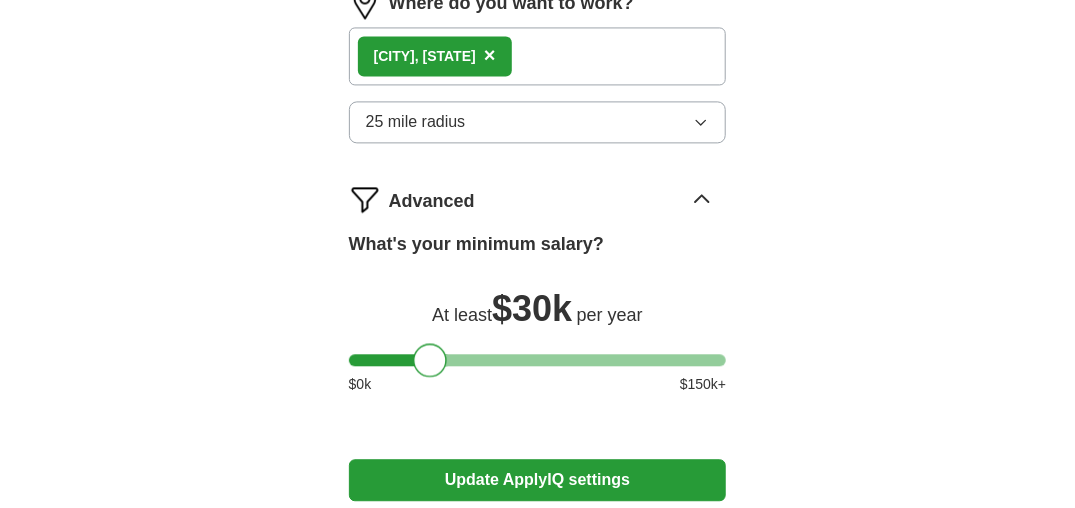 drag, startPoint x: 418, startPoint y: 353, endPoint x: 430, endPoint y: 362, distance: 15 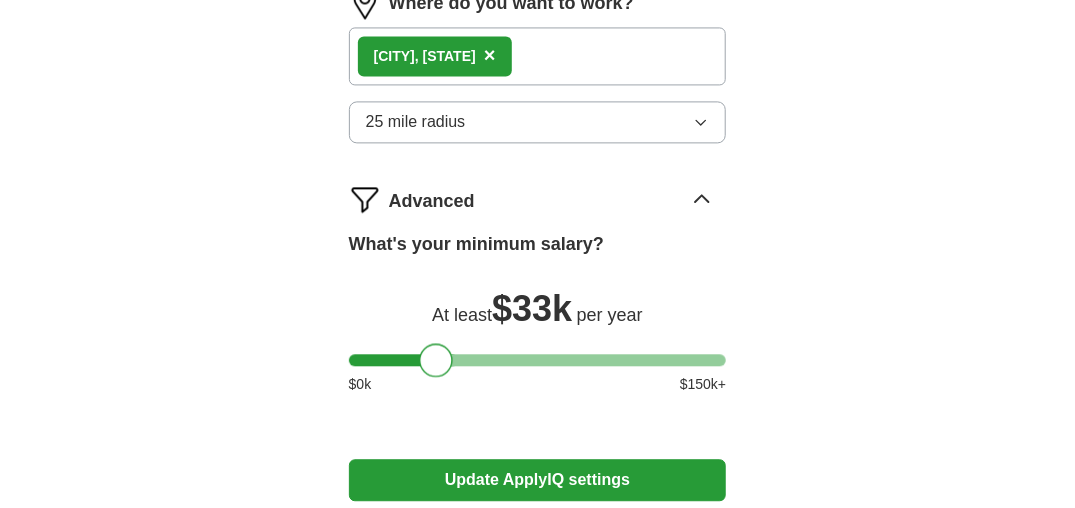 drag, startPoint x: 430, startPoint y: 362, endPoint x: 439, endPoint y: 374, distance: 15 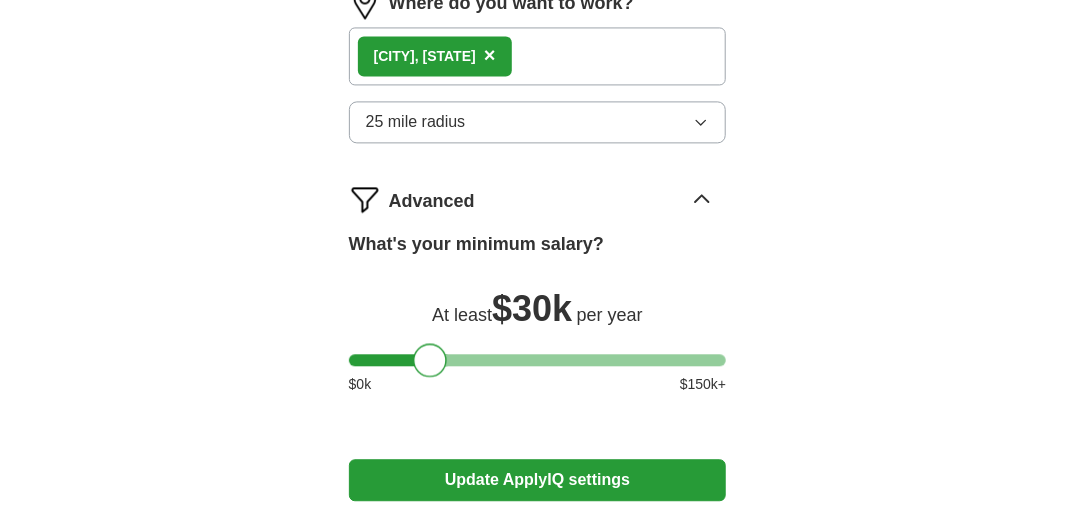 click at bounding box center [430, 360] 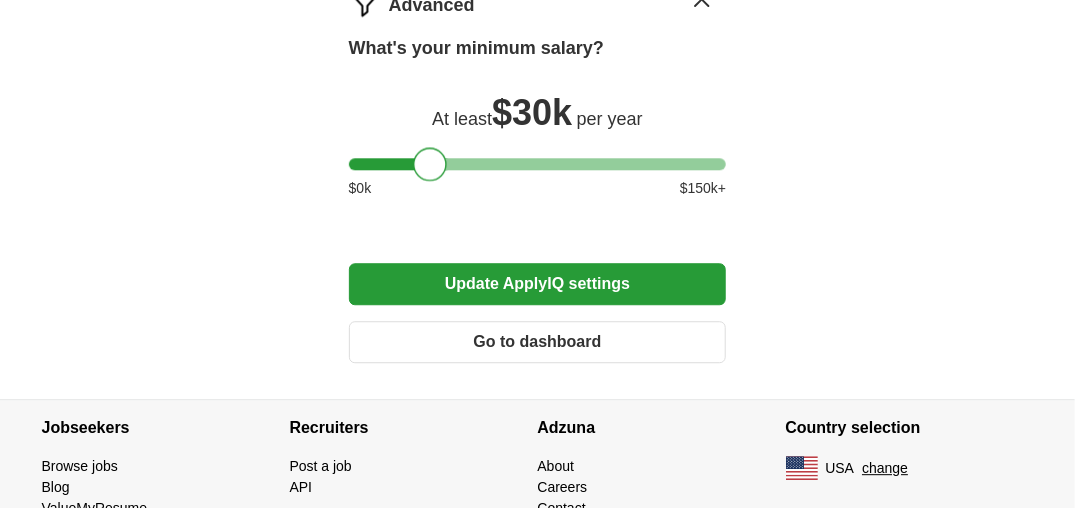 scroll, scrollTop: 1600, scrollLeft: 0, axis: vertical 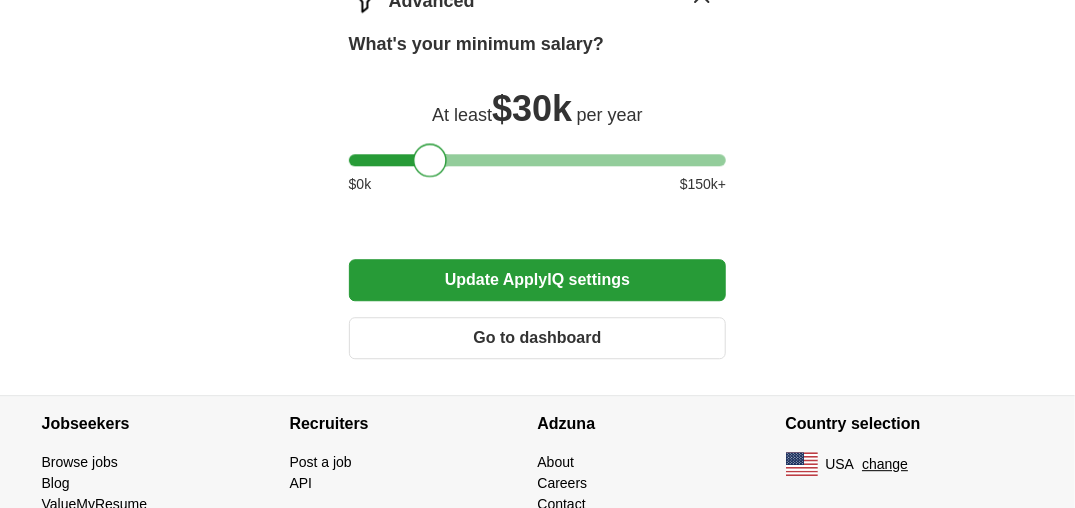 click on "Update ApplyIQ settings" at bounding box center (538, 280) 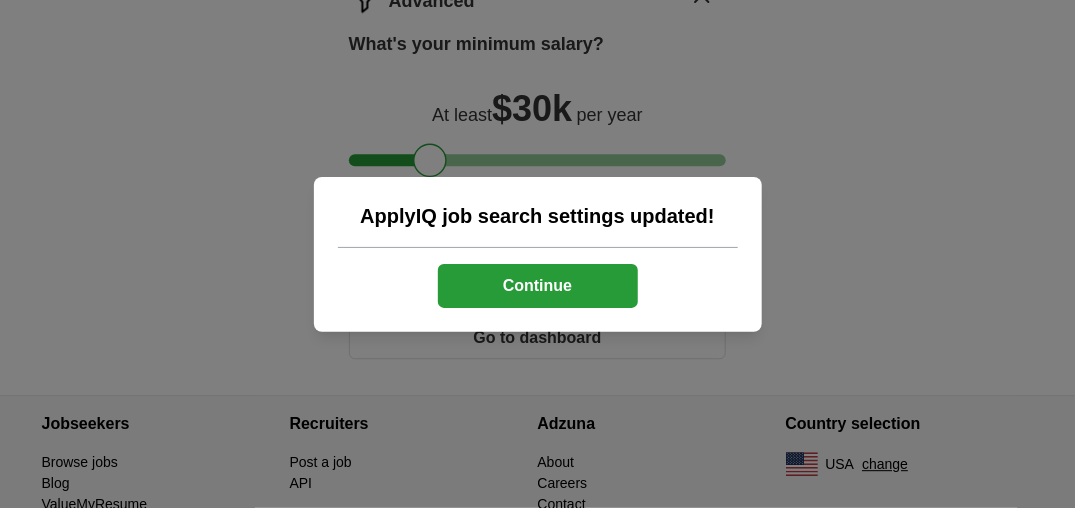 click on "Continue" at bounding box center (538, 286) 